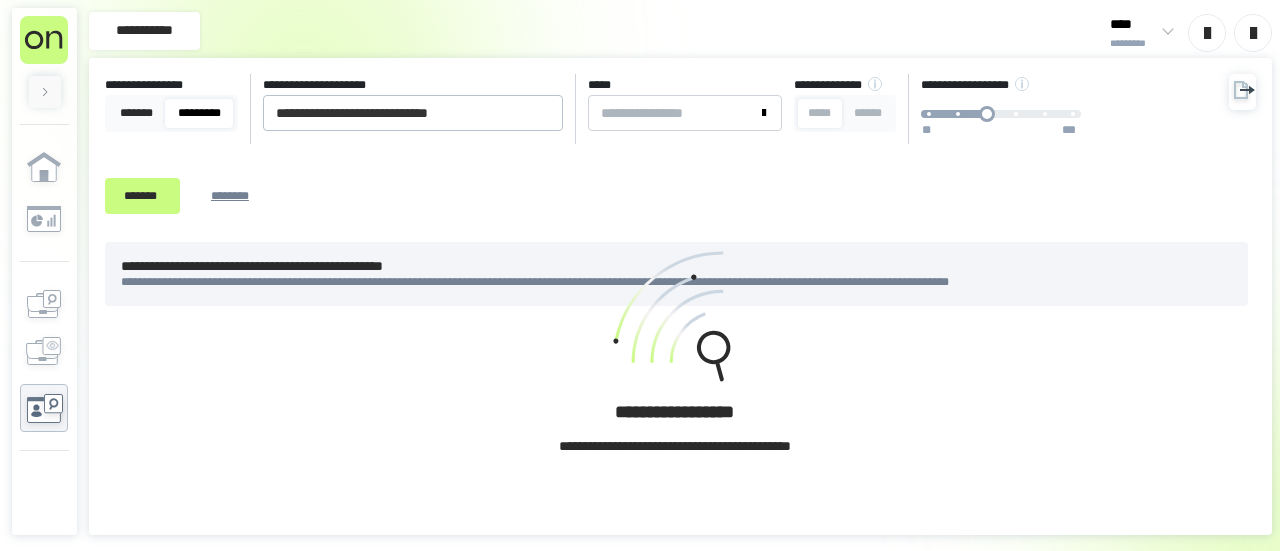 scroll, scrollTop: 0, scrollLeft: 0, axis: both 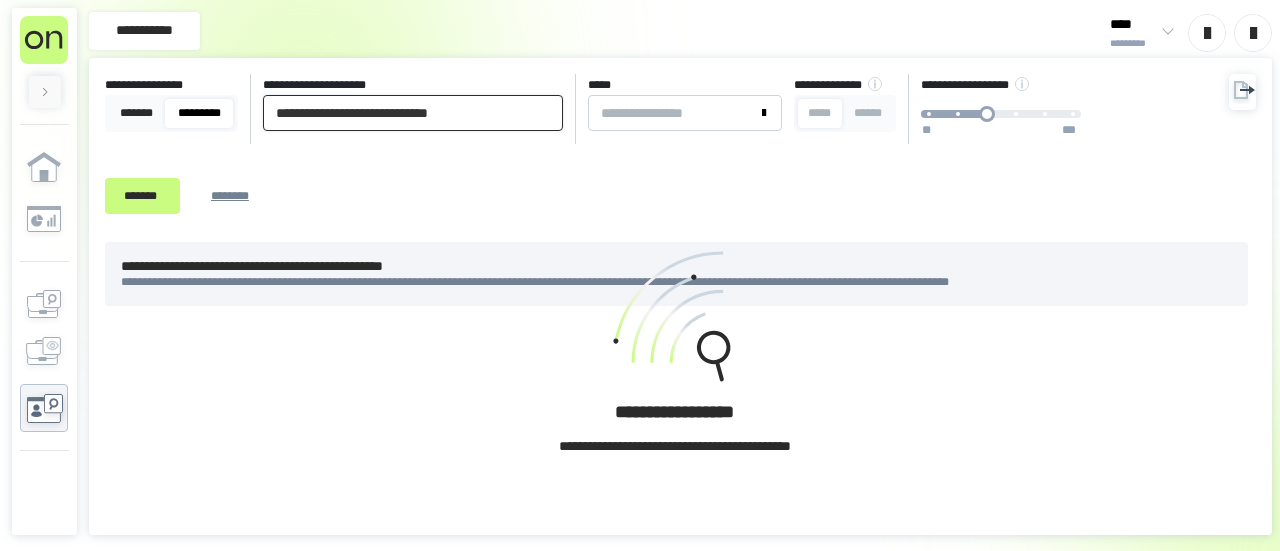 drag, startPoint x: 506, startPoint y: 116, endPoint x: 0, endPoint y: -15, distance: 522.6825 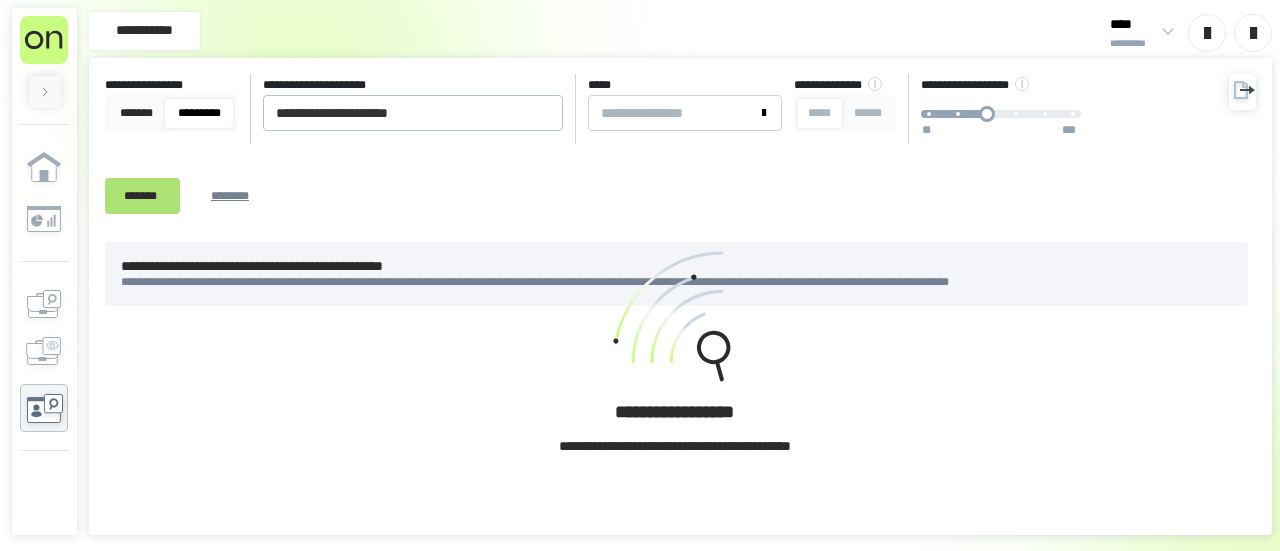 click on "*******" at bounding box center (142, 195) 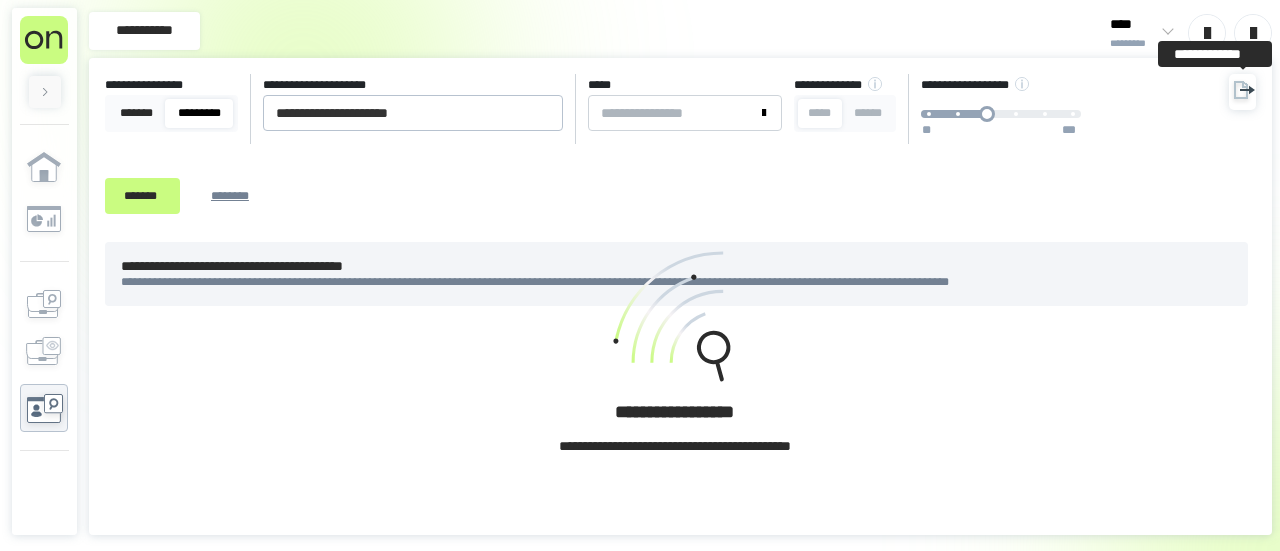 click 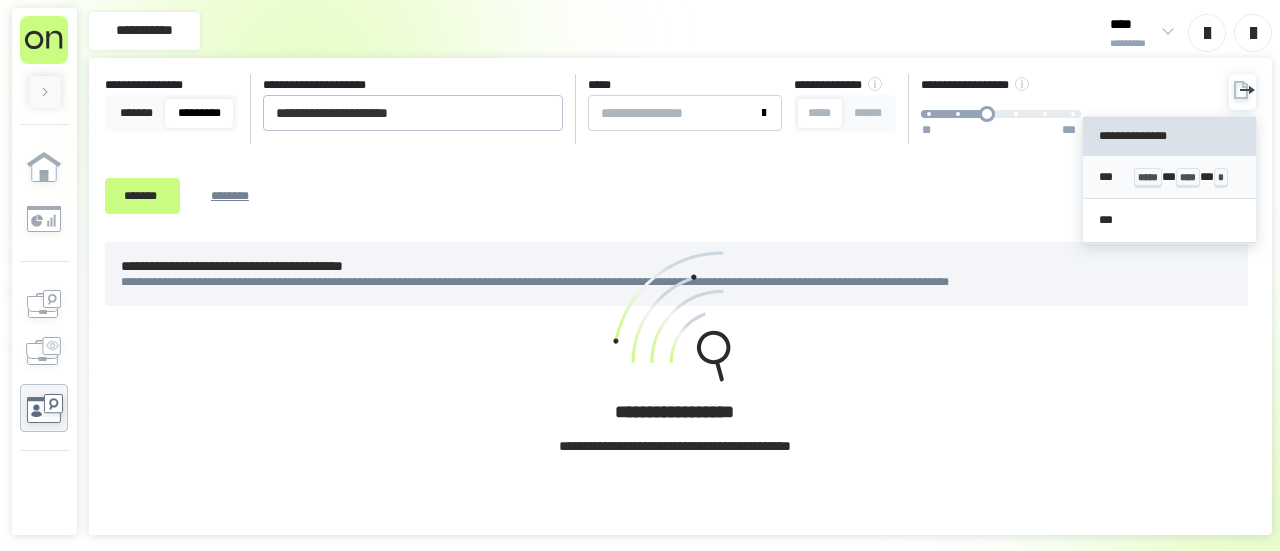 click on "*****" at bounding box center [1148, 178] 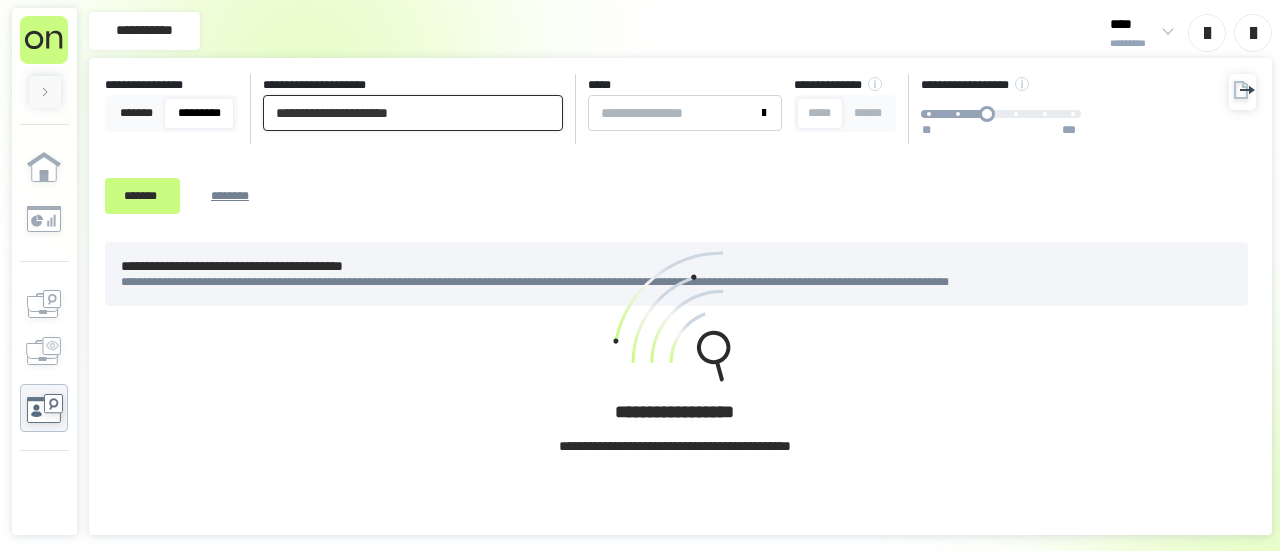 paste on "**********" 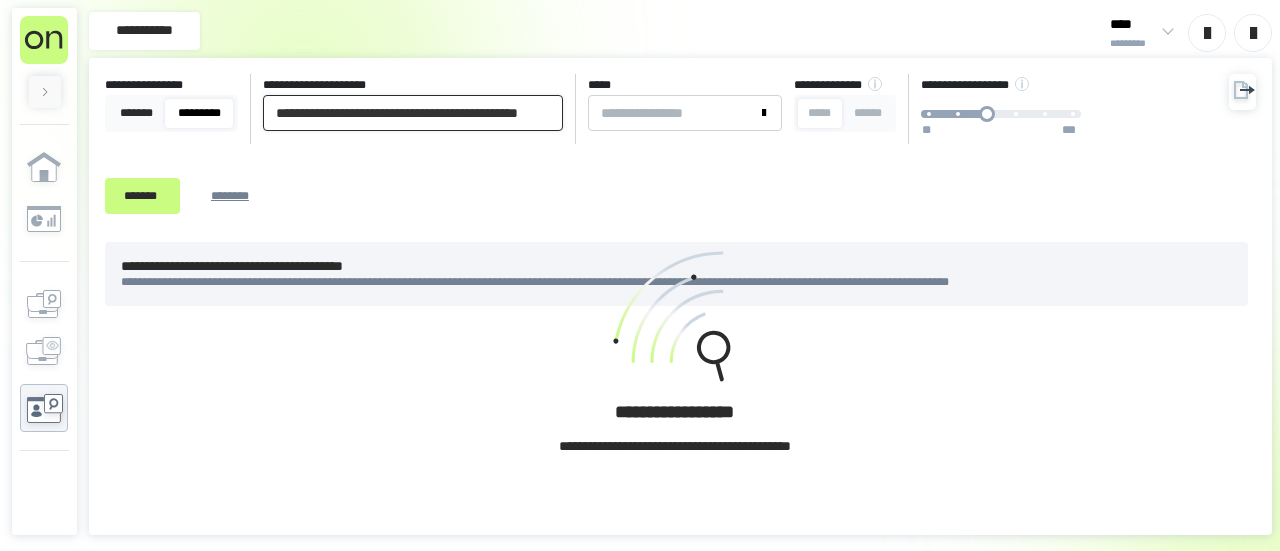 scroll, scrollTop: 0, scrollLeft: 56, axis: horizontal 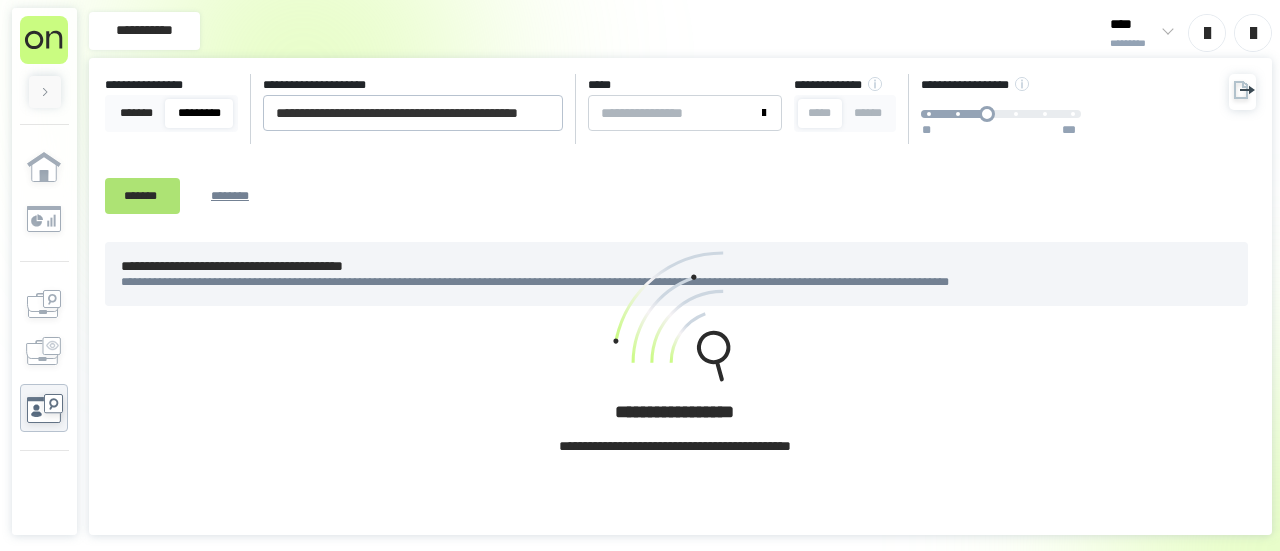 click on "*******" at bounding box center [142, 195] 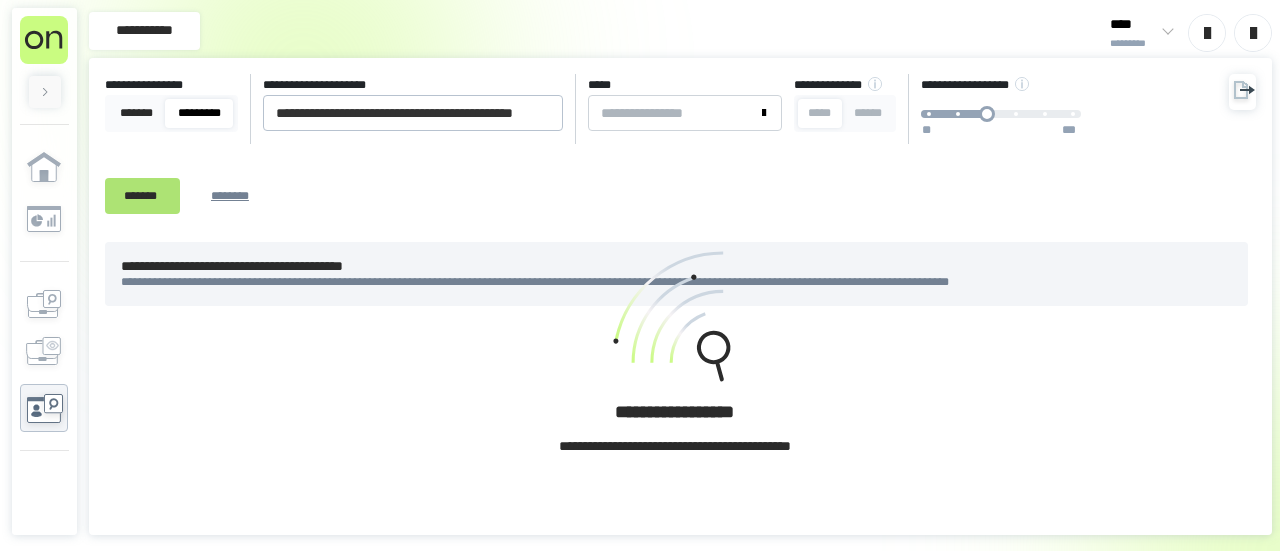 scroll, scrollTop: 0, scrollLeft: 0, axis: both 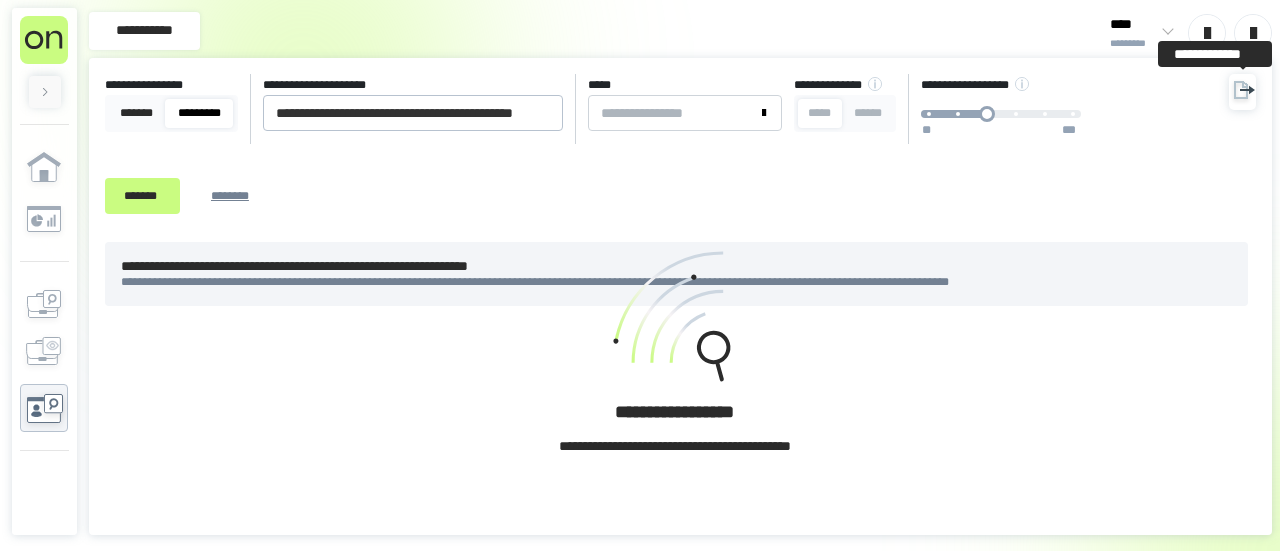 click 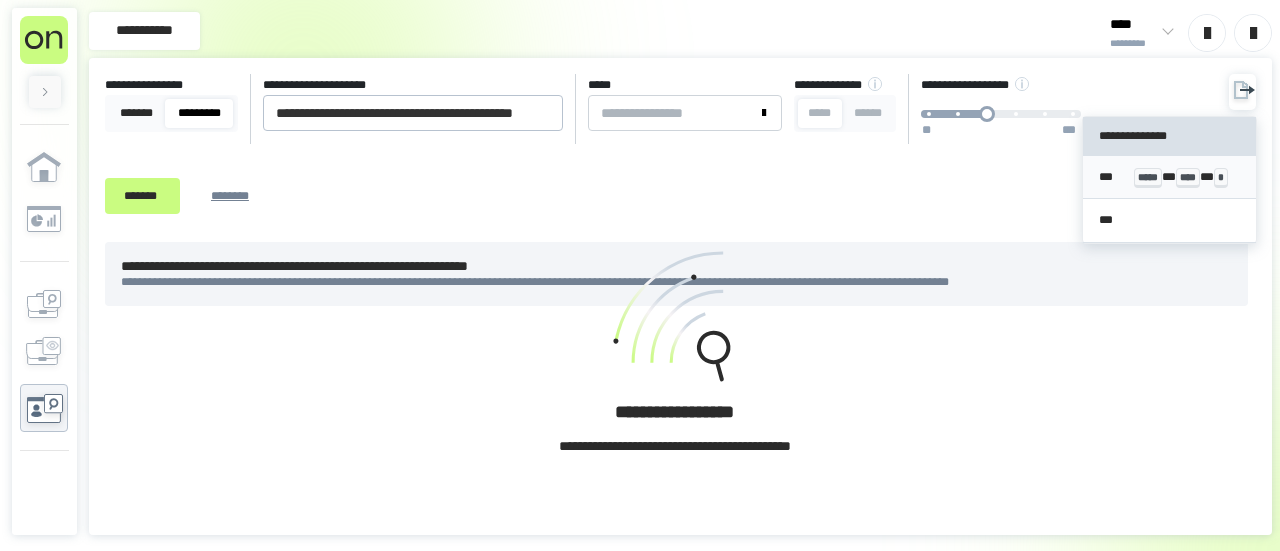 click on "*** ***** * **** *   *" at bounding box center [1169, 178] 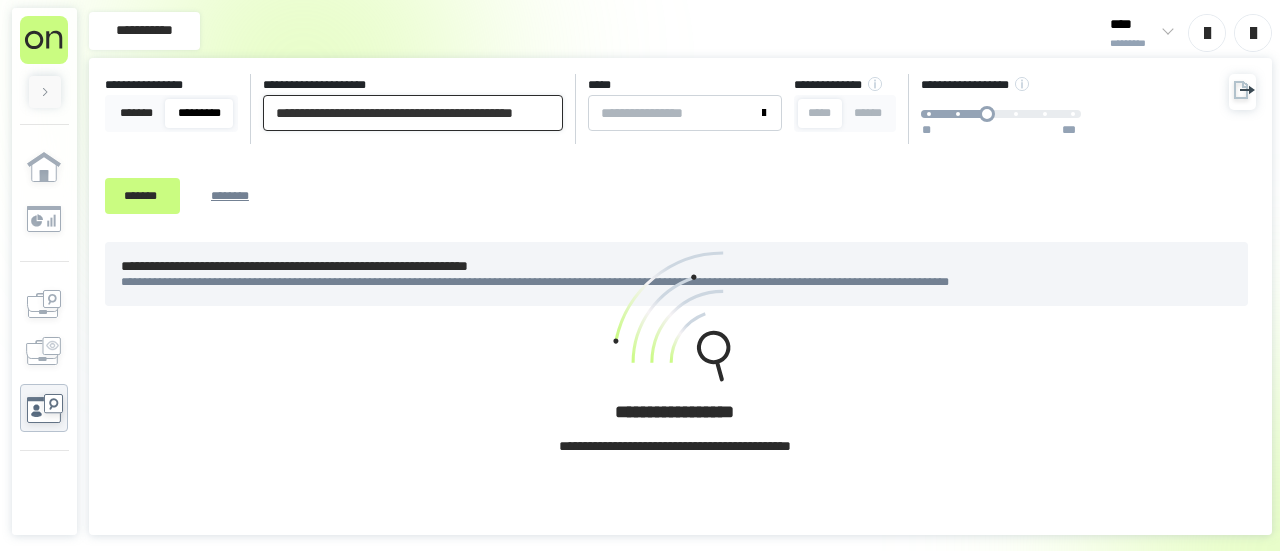 click on "**********" at bounding box center (413, 113) 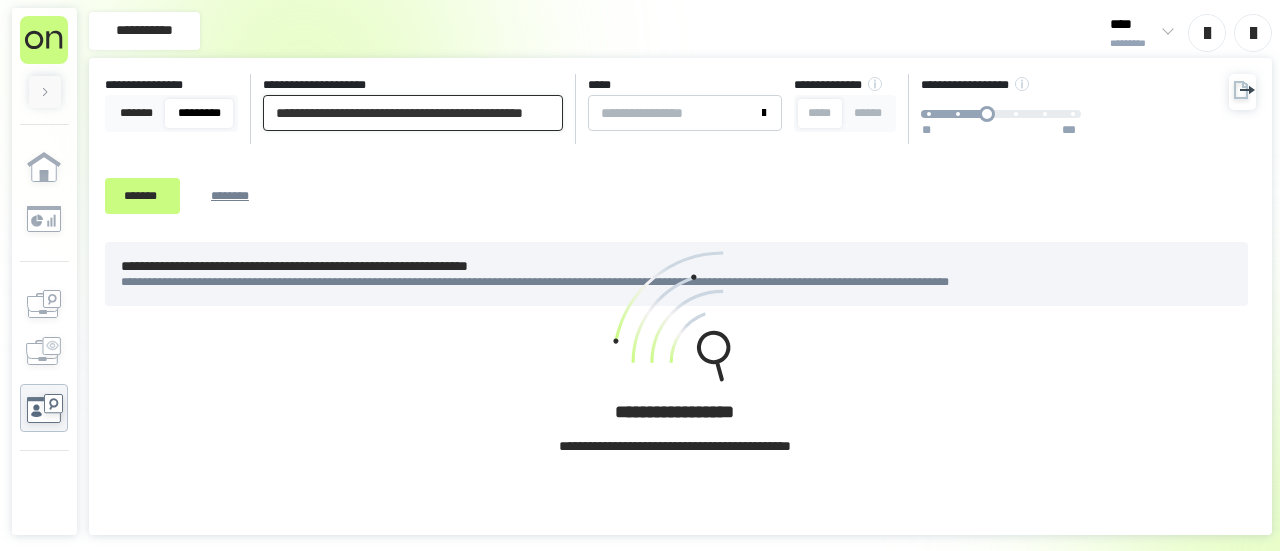 scroll, scrollTop: 0, scrollLeft: 81, axis: horizontal 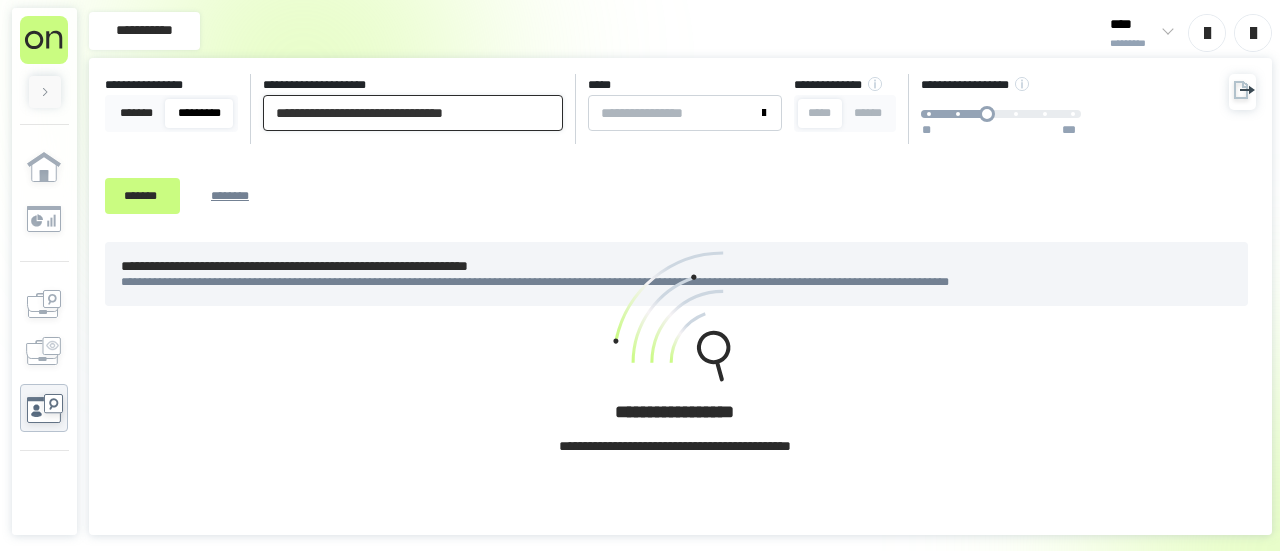 drag, startPoint x: 535, startPoint y: 112, endPoint x: 0, endPoint y: 16, distance: 543.54486 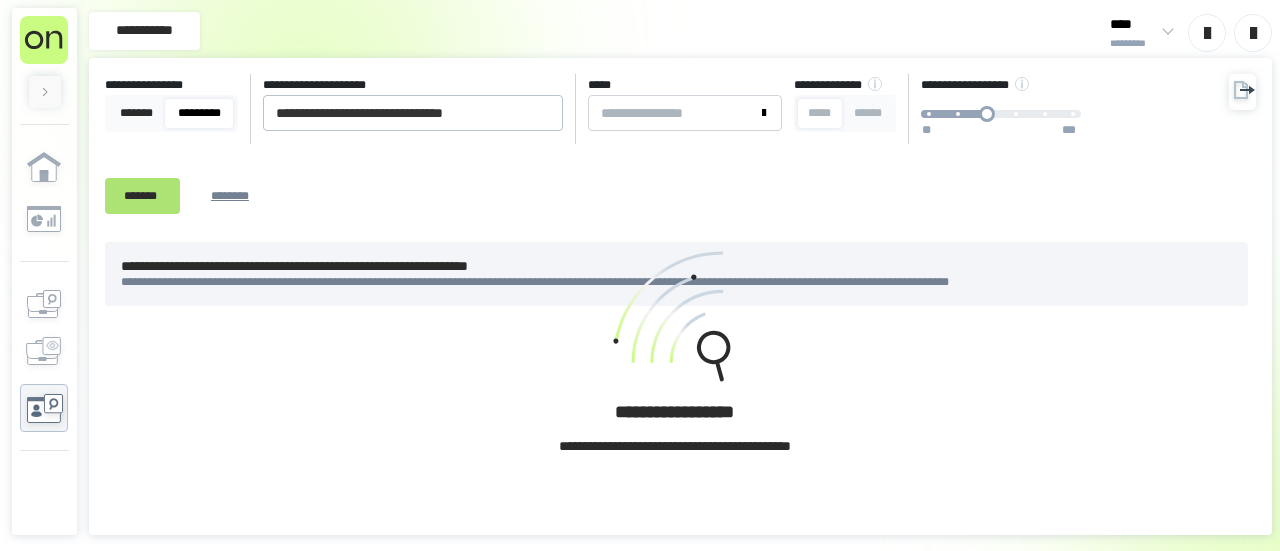 click on "*******" at bounding box center (142, 195) 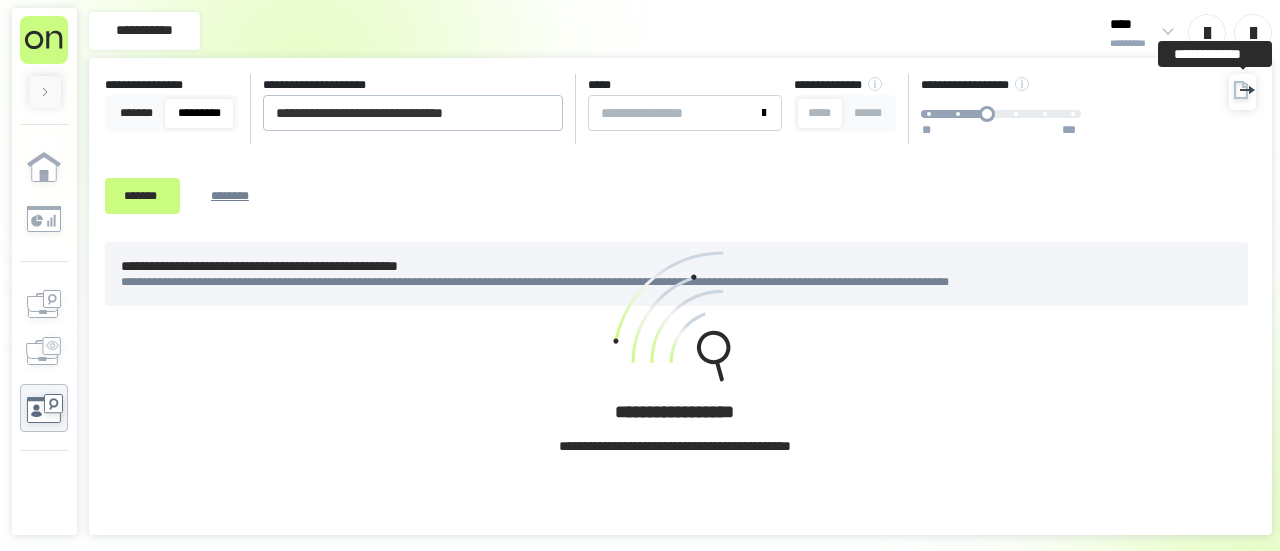 drag, startPoint x: 1243, startPoint y: 97, endPoint x: 1230, endPoint y: 115, distance: 22.203604 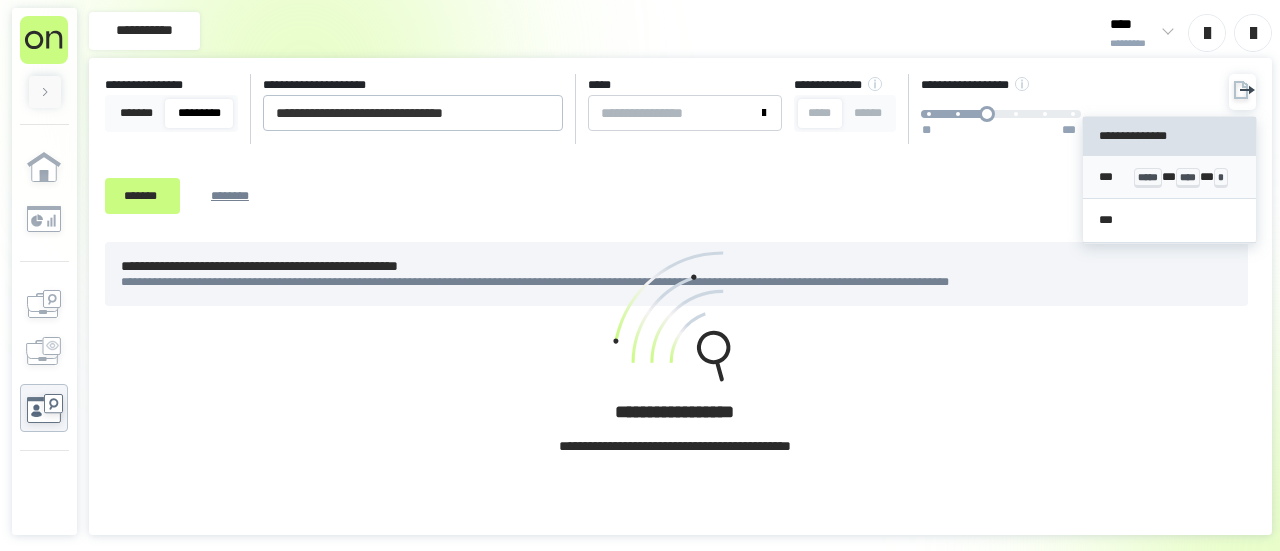 click on "***** * **** *   *" at bounding box center (1186, 177) 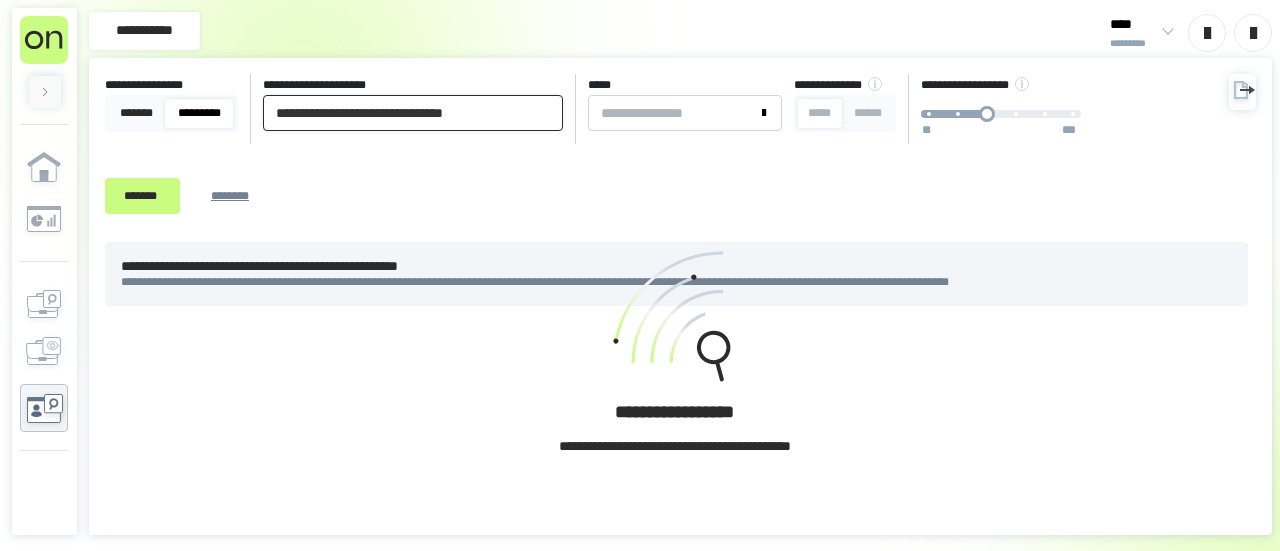 paste 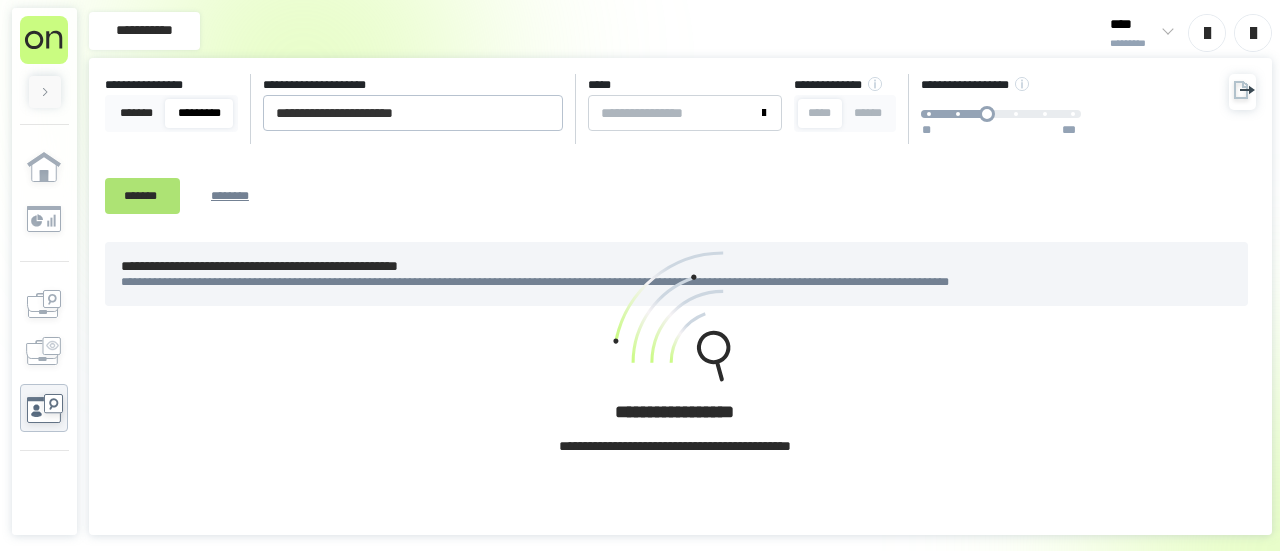 click on "*******" at bounding box center [142, 195] 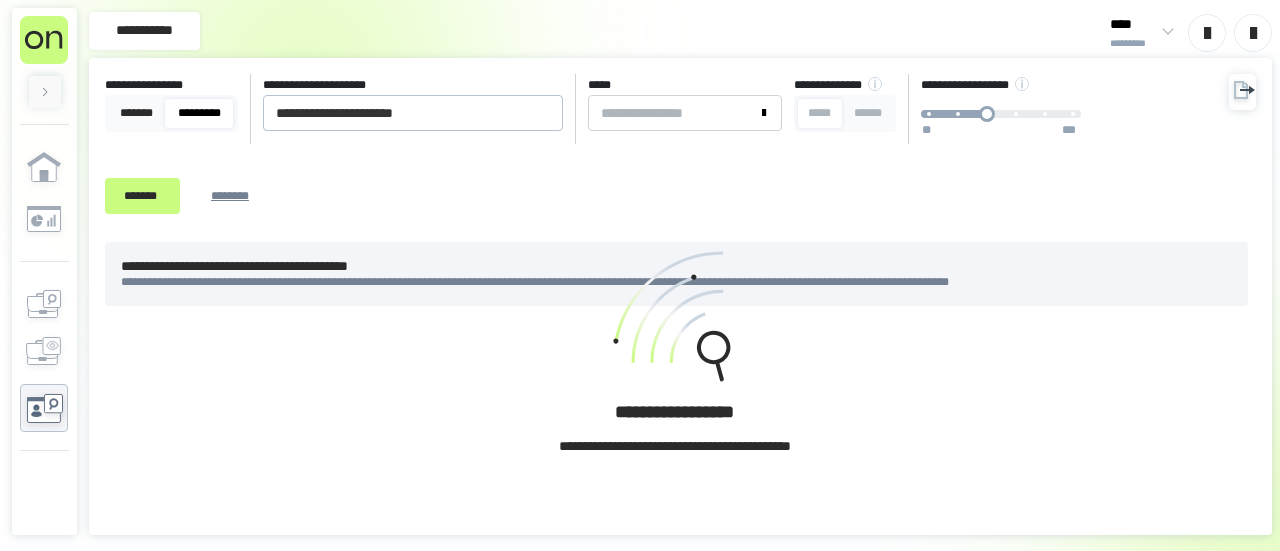click 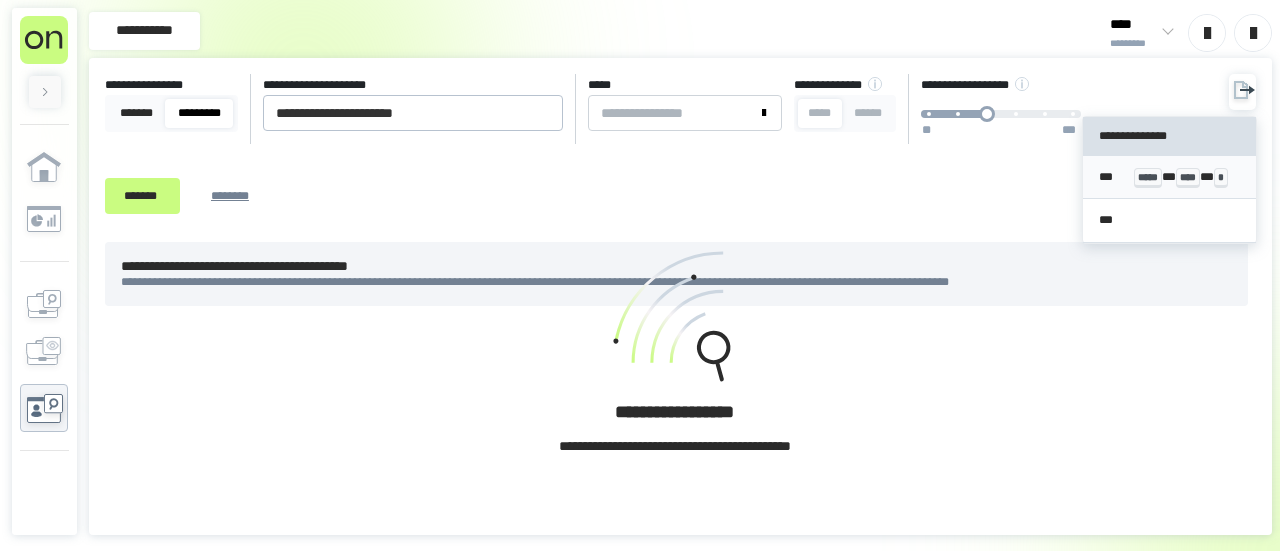 click on "*****" at bounding box center (1148, 178) 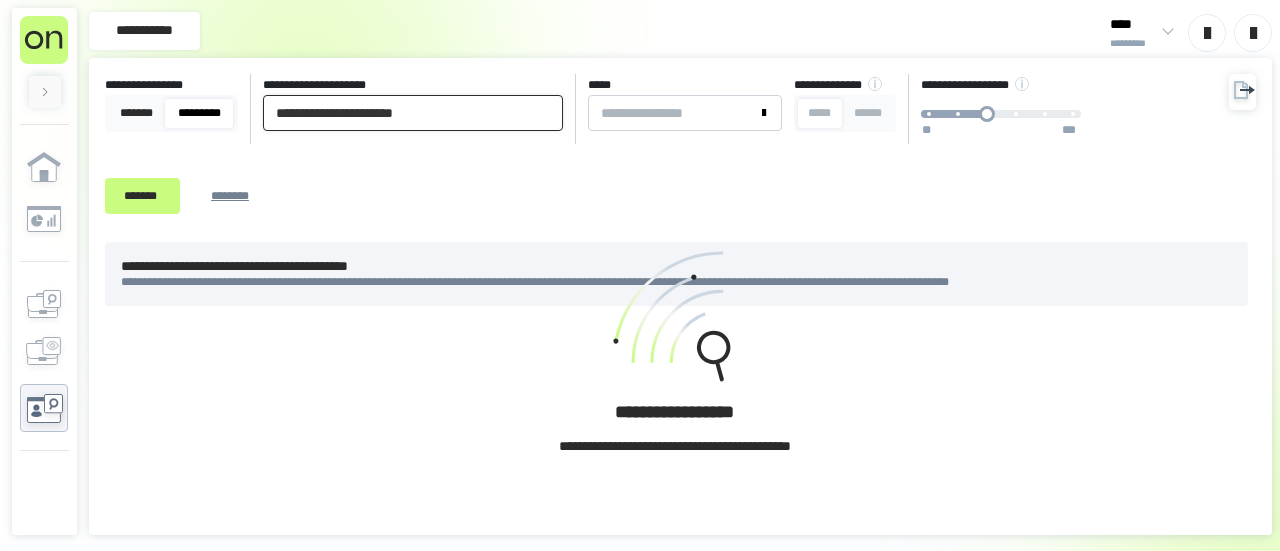 drag, startPoint x: 432, startPoint y: 113, endPoint x: 0, endPoint y: 97, distance: 432.2962 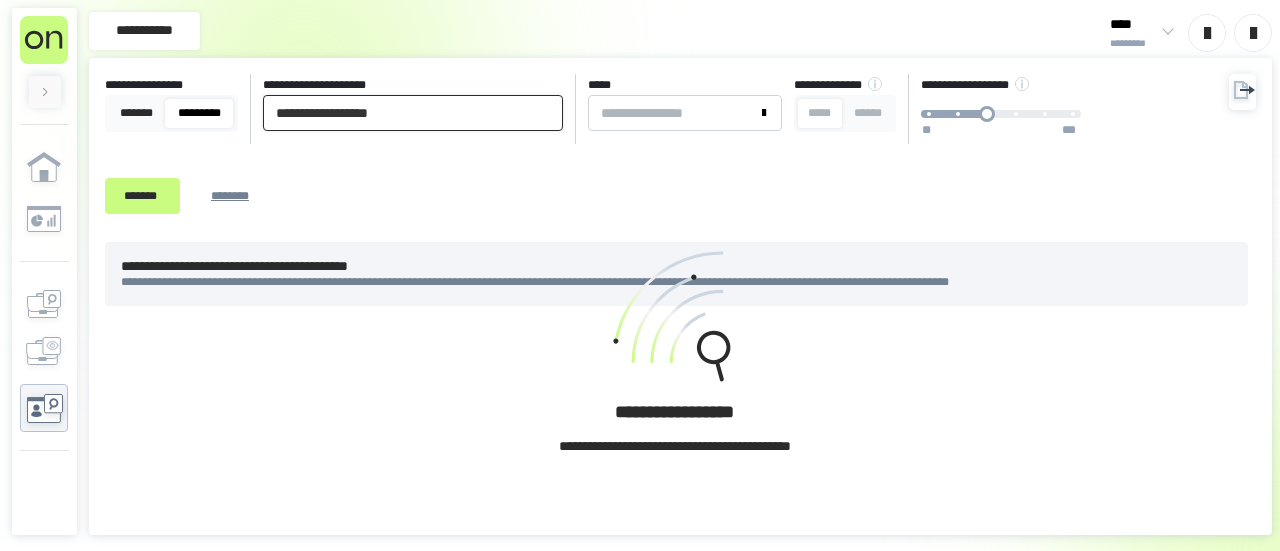 click on "*******" at bounding box center [142, 196] 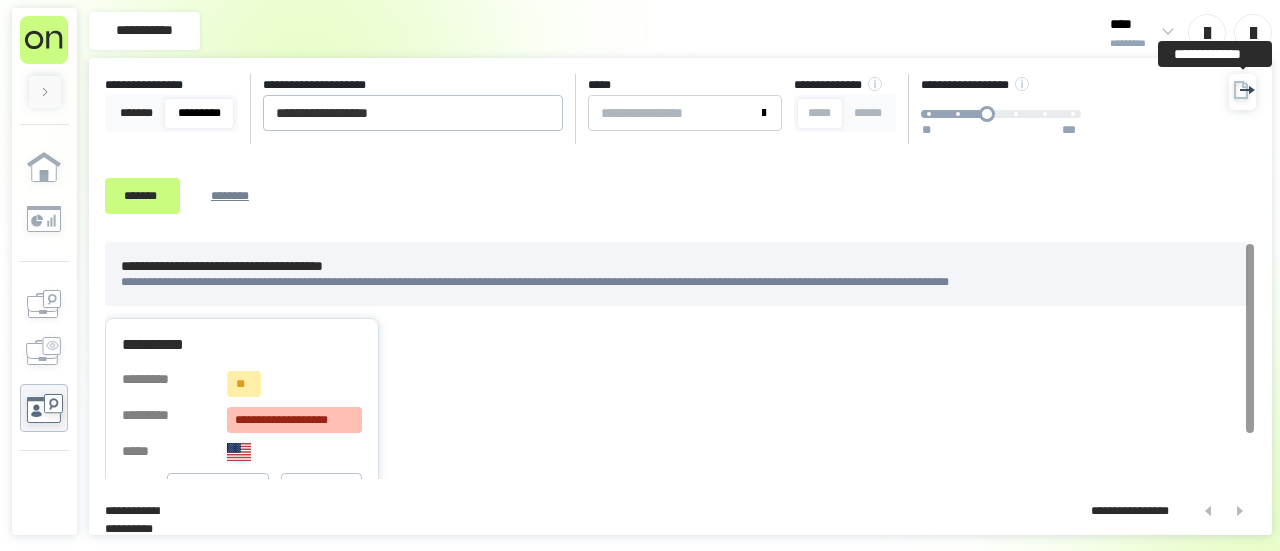 drag, startPoint x: 1246, startPoint y: 88, endPoint x: 1232, endPoint y: 113, distance: 28.653097 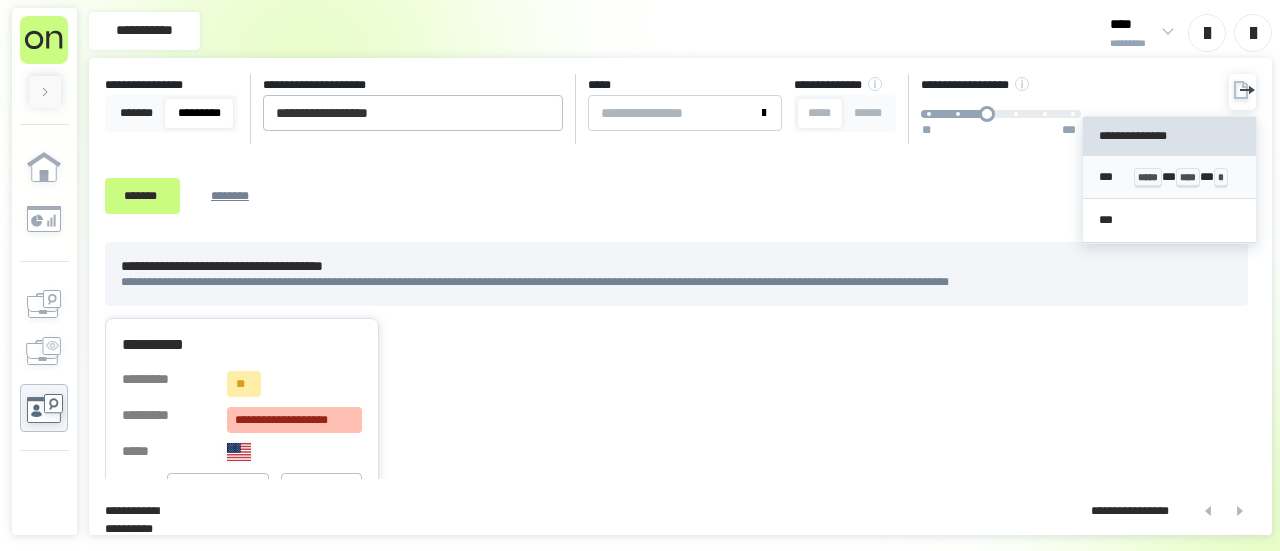 click on "***** * **** *   *" at bounding box center (1186, 177) 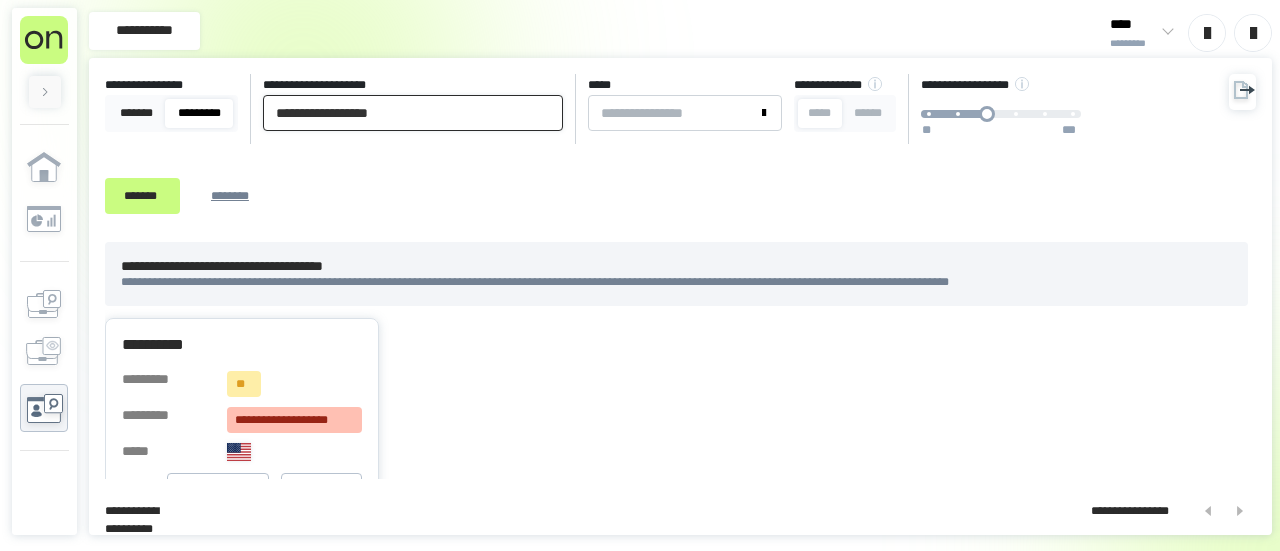 drag, startPoint x: 476, startPoint y: 116, endPoint x: 0, endPoint y: 94, distance: 476.50812 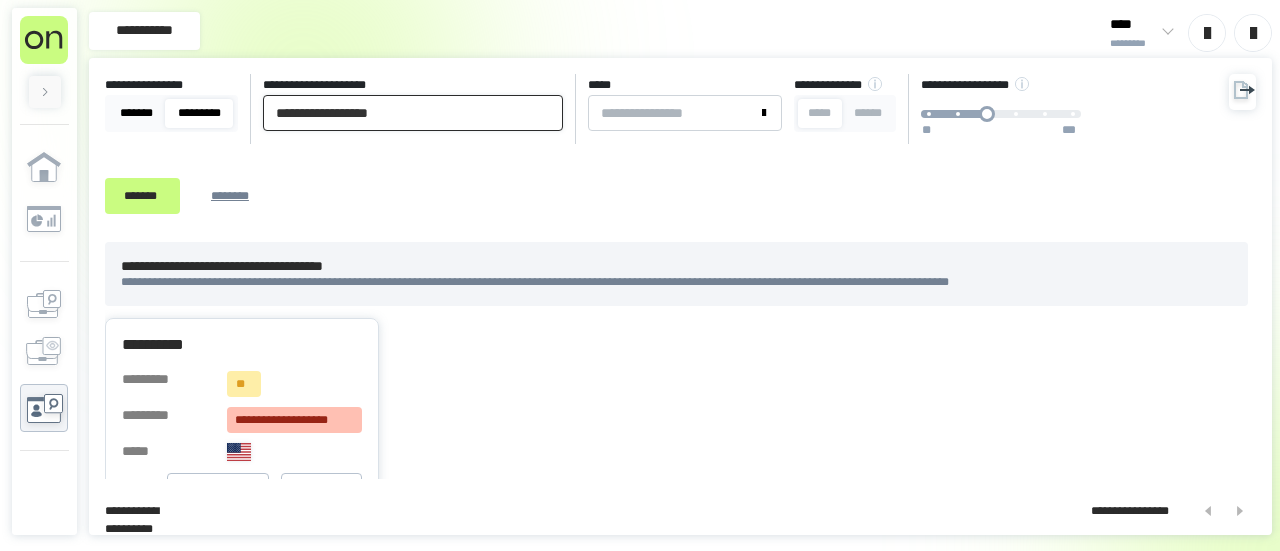 paste on "**********" 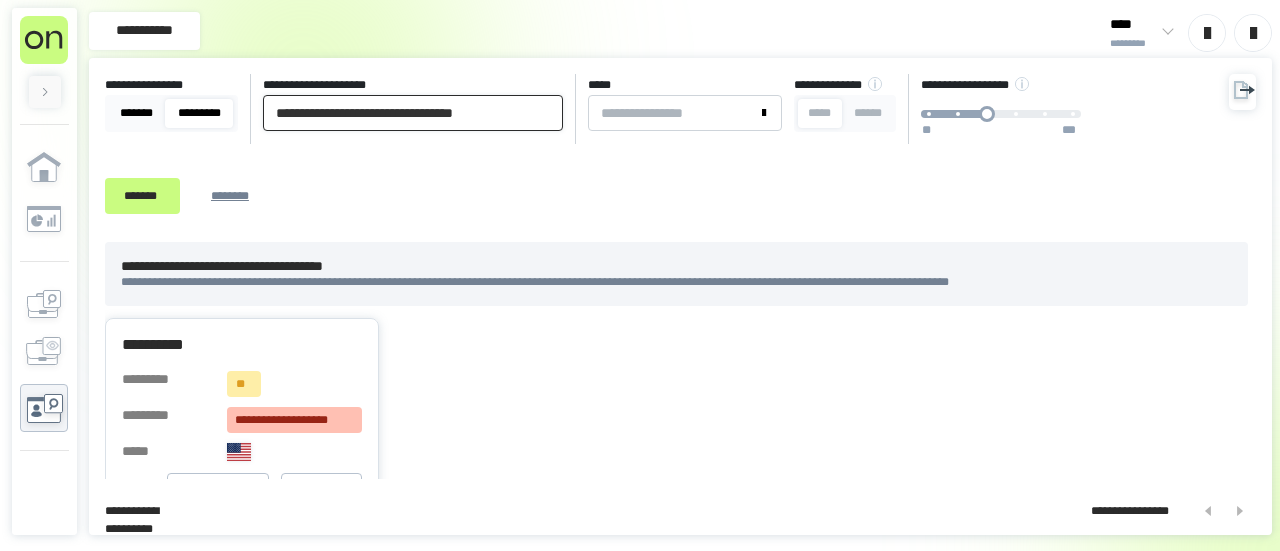 click on "*******" at bounding box center [142, 196] 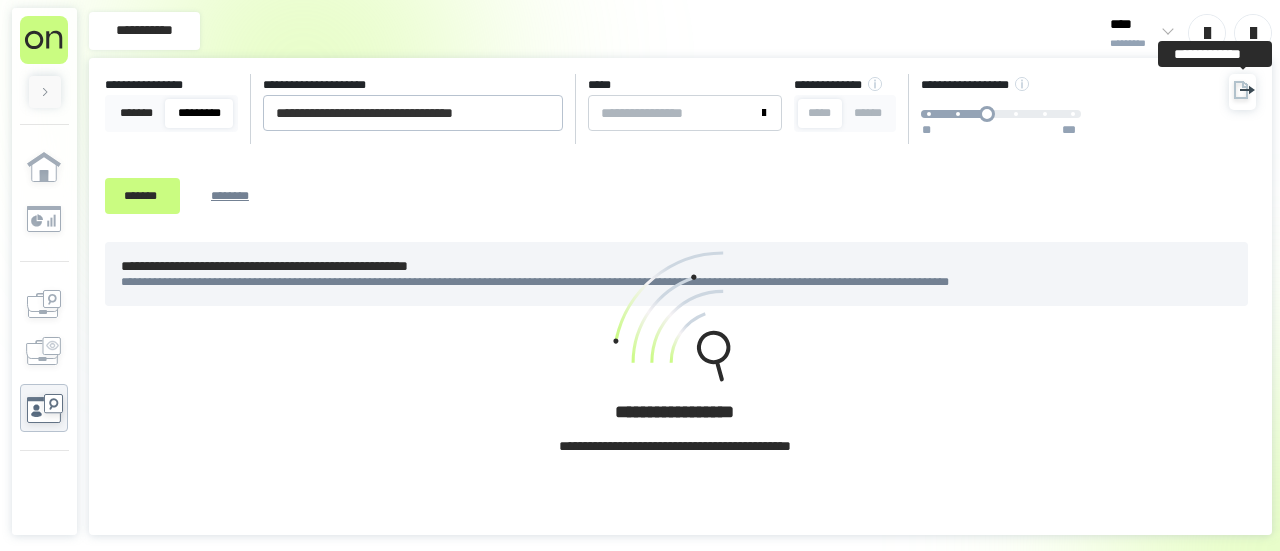 click 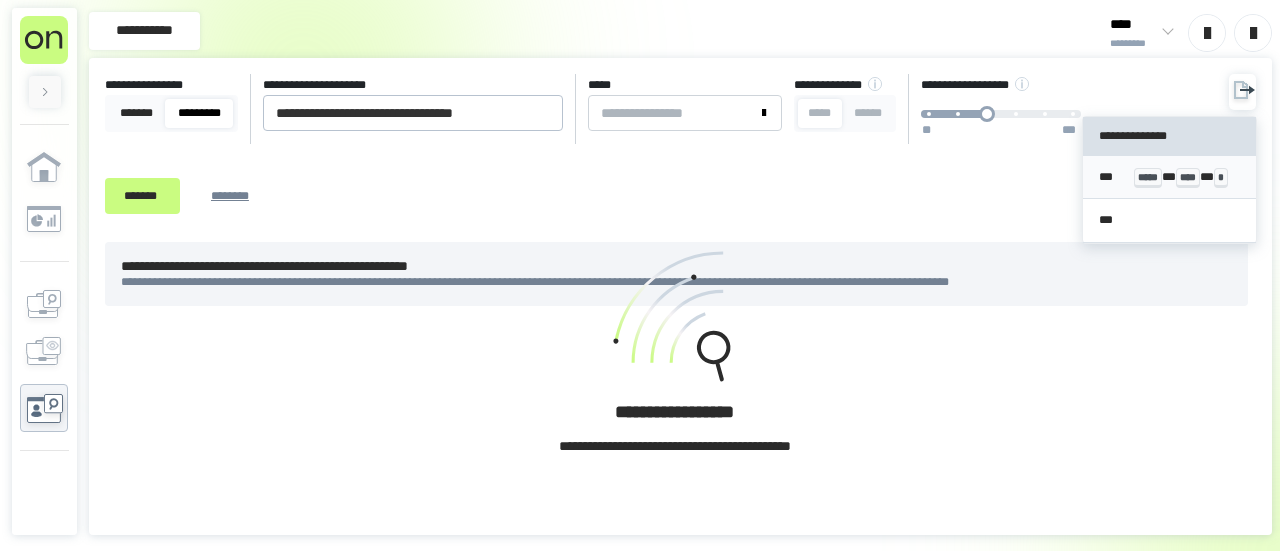 click on "***** * **** *   *" at bounding box center (1186, 177) 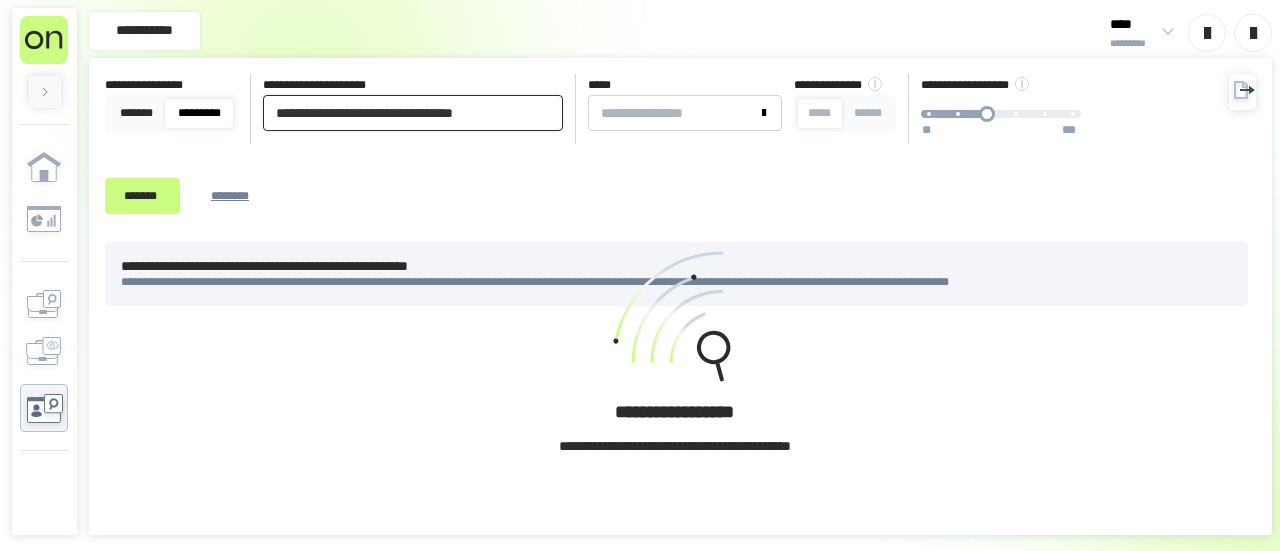 click on "**********" at bounding box center [413, 113] 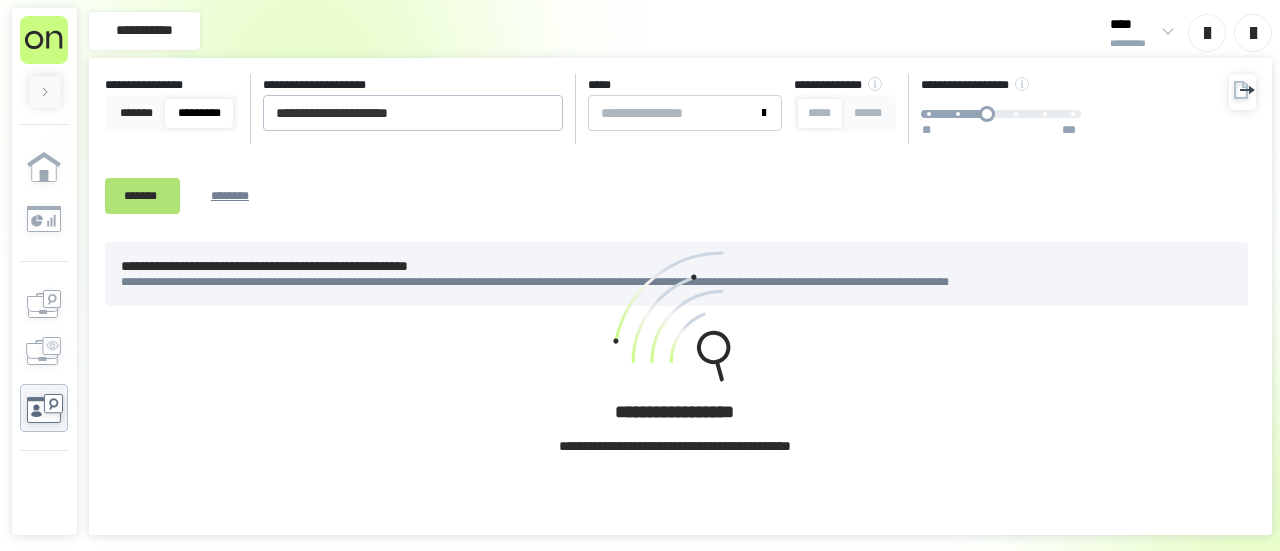 click on "*******" at bounding box center (142, 195) 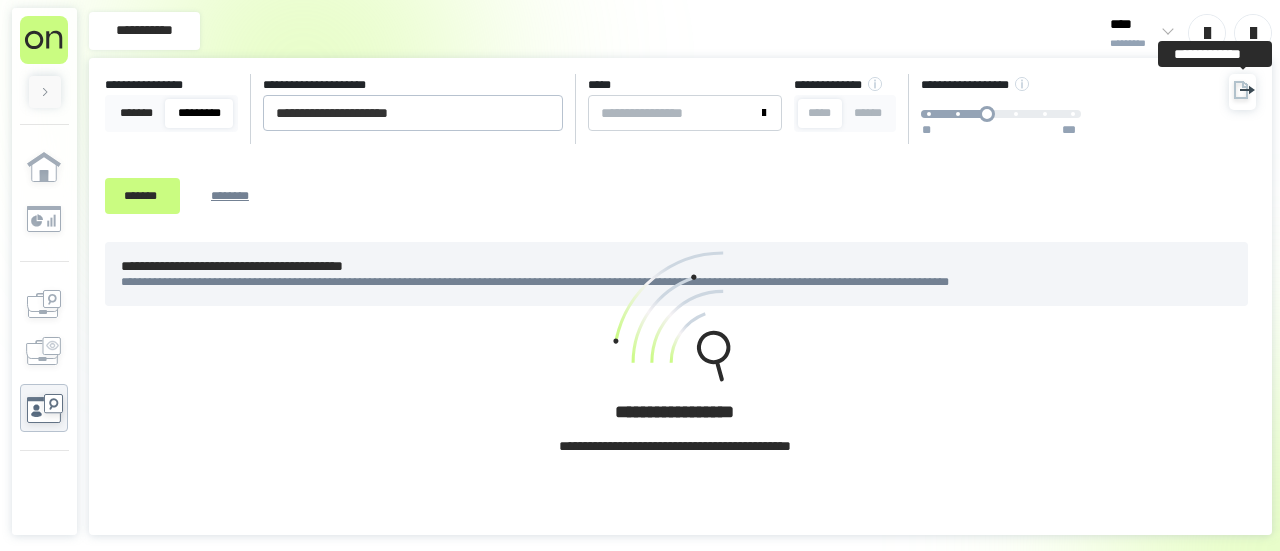 drag, startPoint x: 1242, startPoint y: 93, endPoint x: 1210, endPoint y: 109, distance: 35.77709 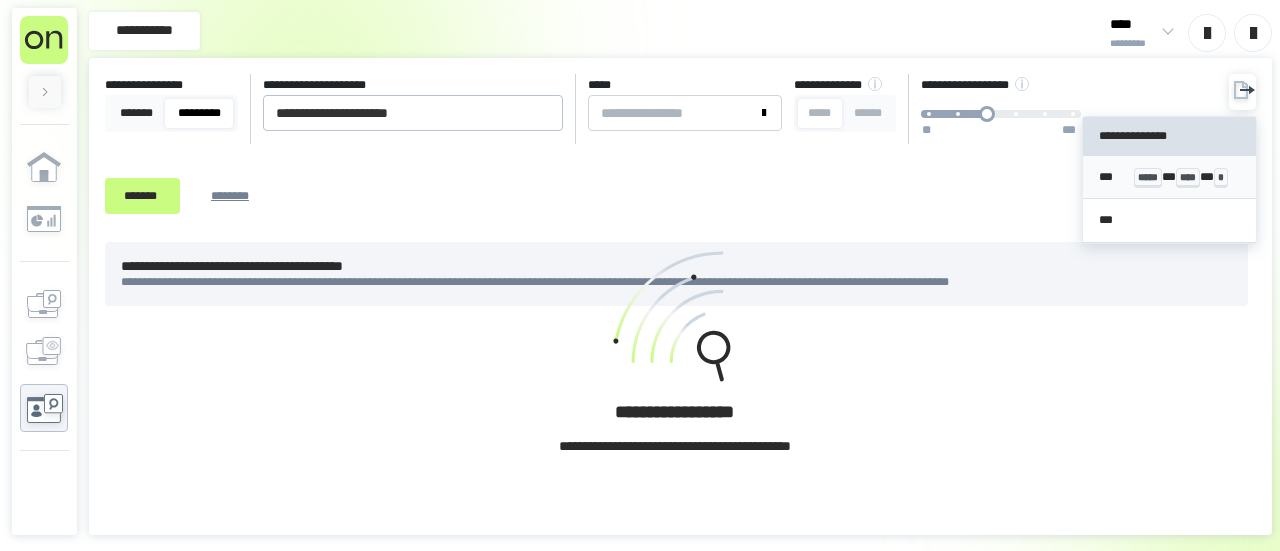 drag, startPoint x: 1138, startPoint y: 167, endPoint x: 1261, endPoint y: 231, distance: 138.65425 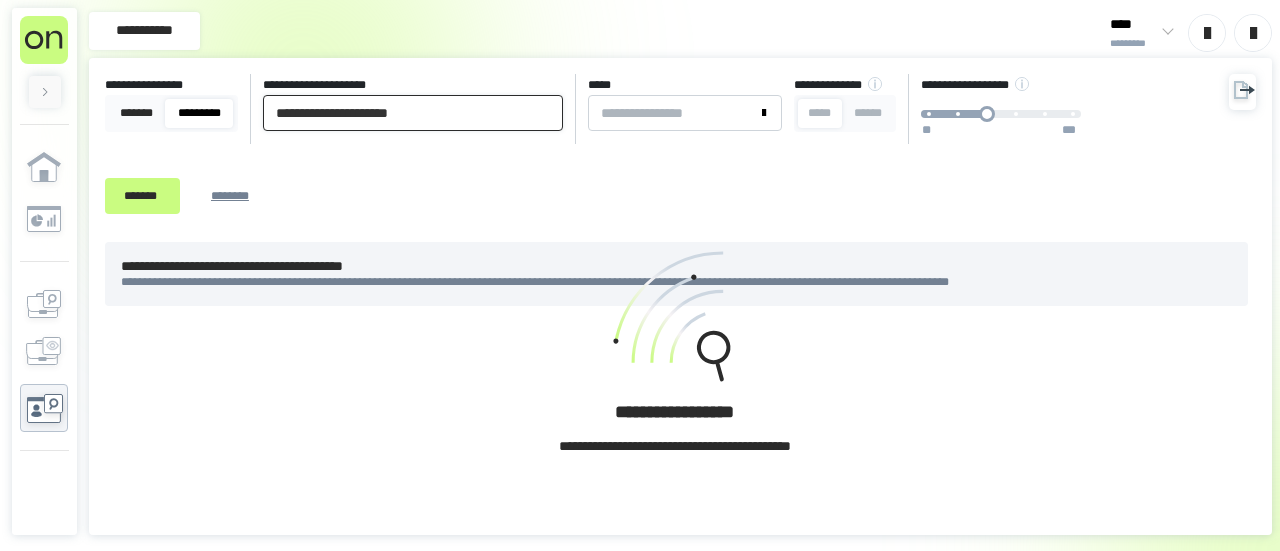 drag, startPoint x: 413, startPoint y: 107, endPoint x: 1, endPoint y: 69, distance: 413.74872 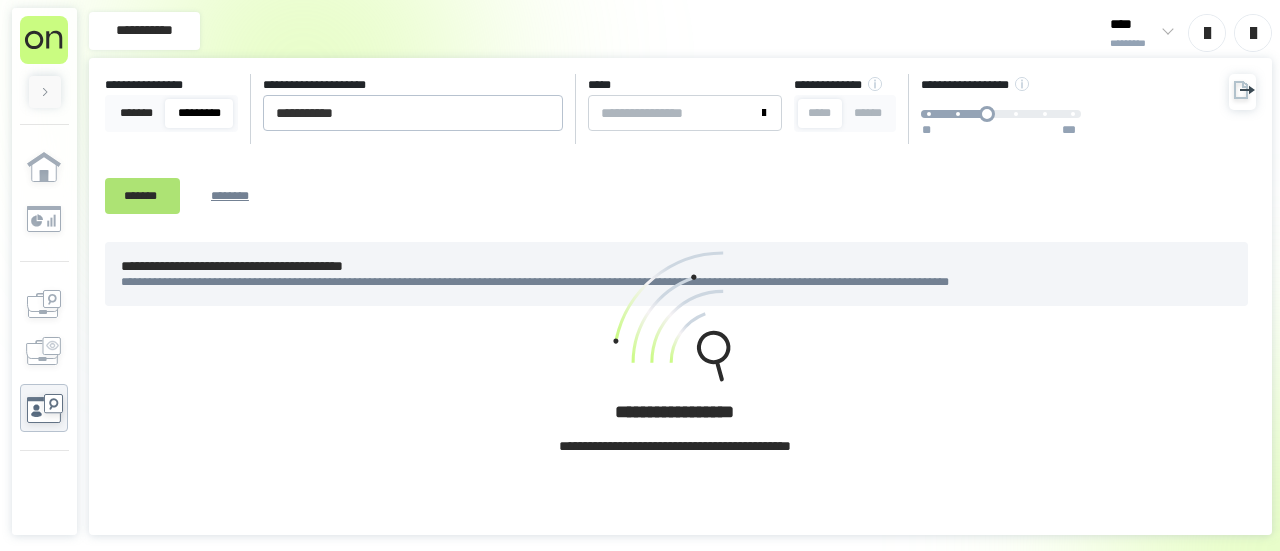 click on "*******" at bounding box center [142, 195] 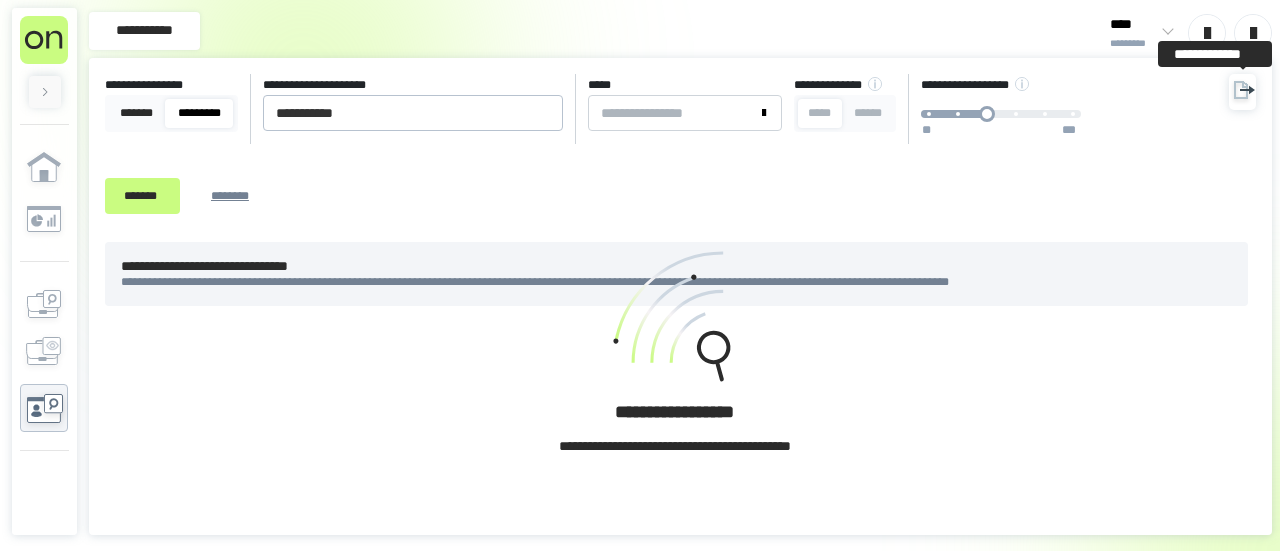 click 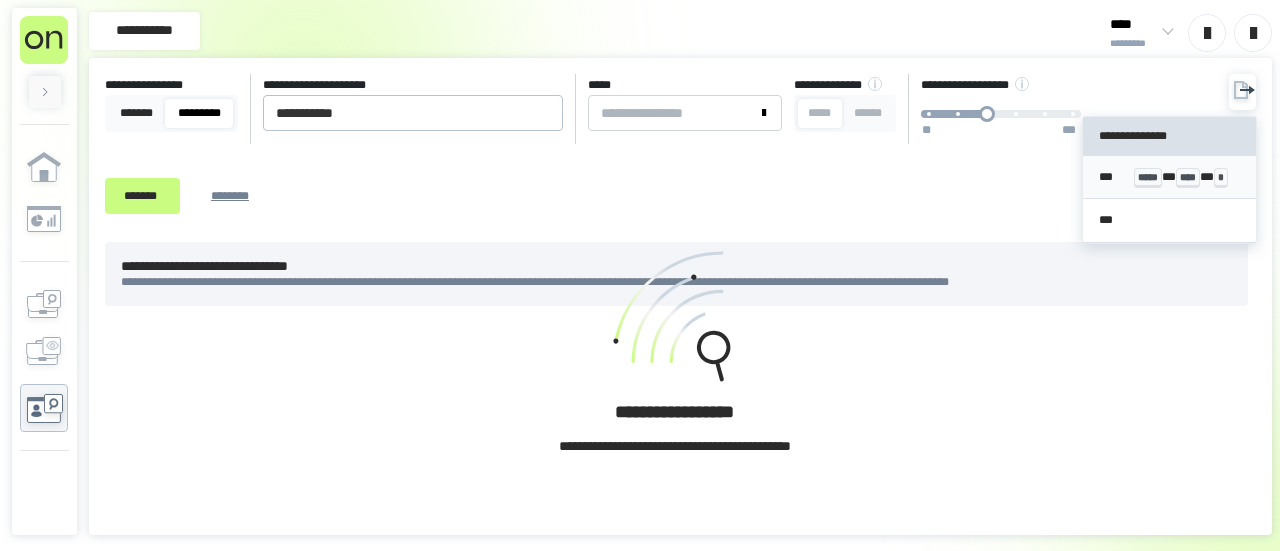 click on "*****" at bounding box center [1148, 178] 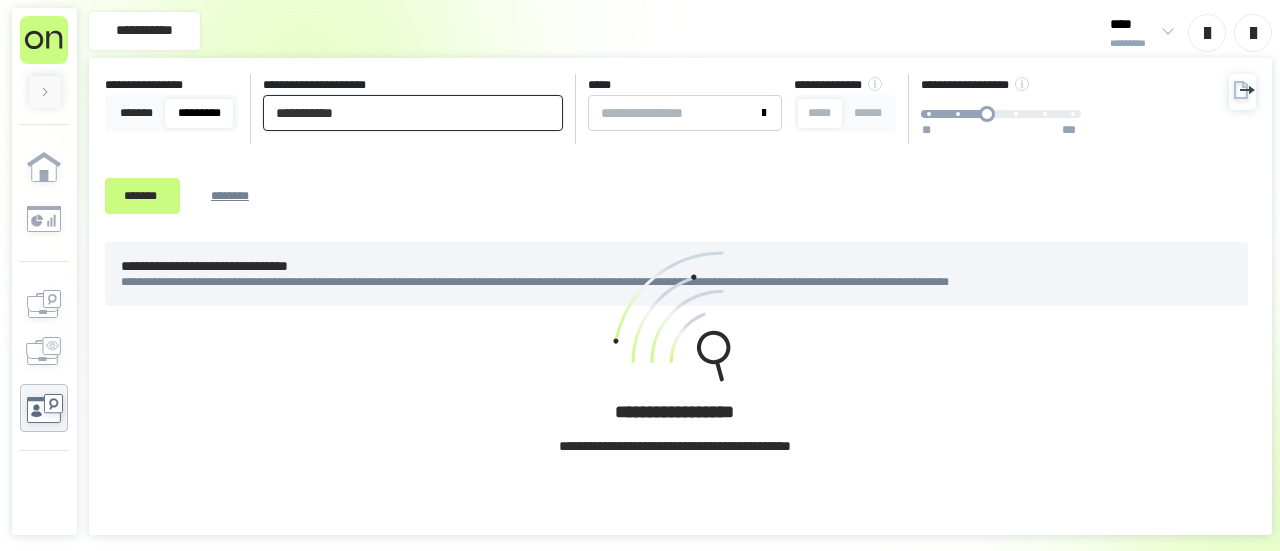click on "[FIRST] [LAST] [STREET] [CITY] [STATE] [ZIP] [COUNTRY] [PHONE] [EMAIL] [SSN] [DLN] [CC] [DOB]" at bounding box center [640, 275] 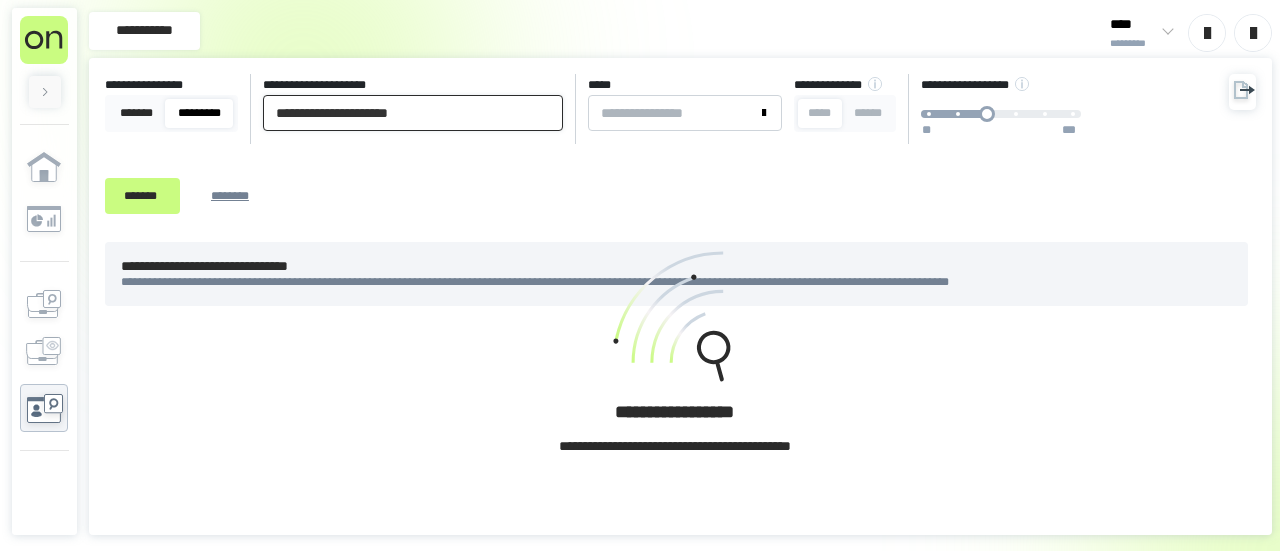 drag, startPoint x: 272, startPoint y: 115, endPoint x: 96, endPoint y: 101, distance: 176.55594 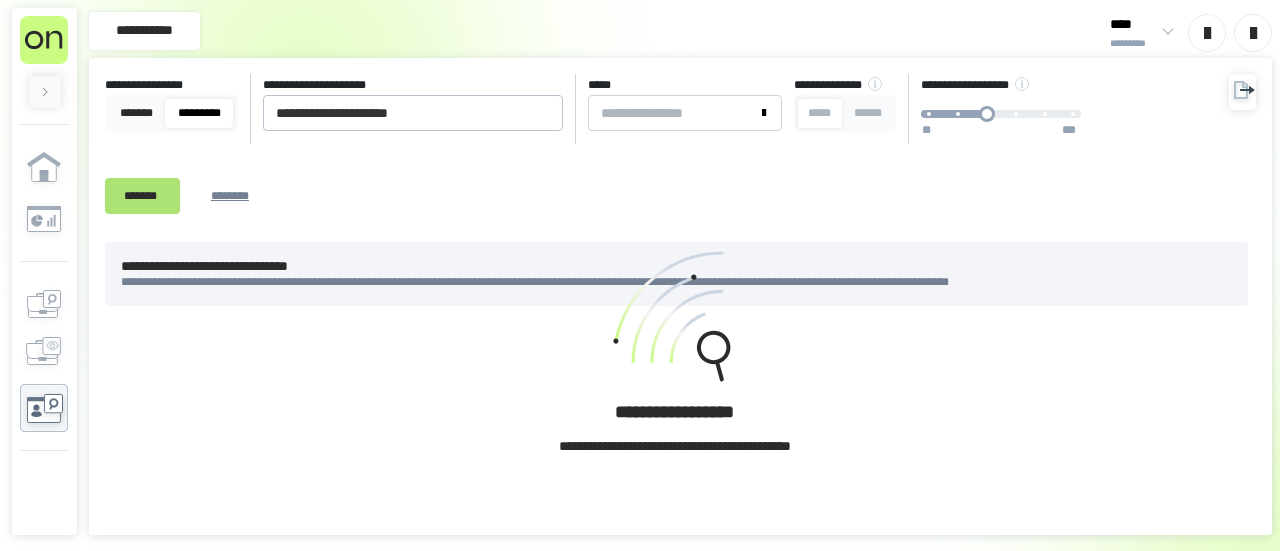 drag, startPoint x: 126, startPoint y: 209, endPoint x: 112, endPoint y: 187, distance: 26.076809 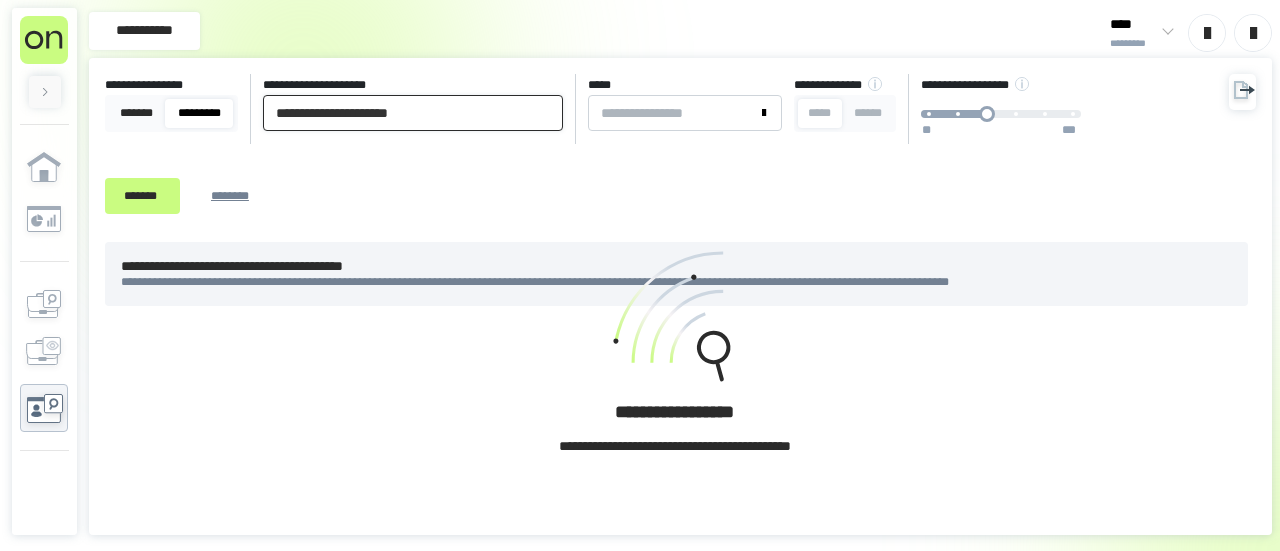 drag, startPoint x: 301, startPoint y: 91, endPoint x: 0, endPoint y: -1, distance: 314.74594 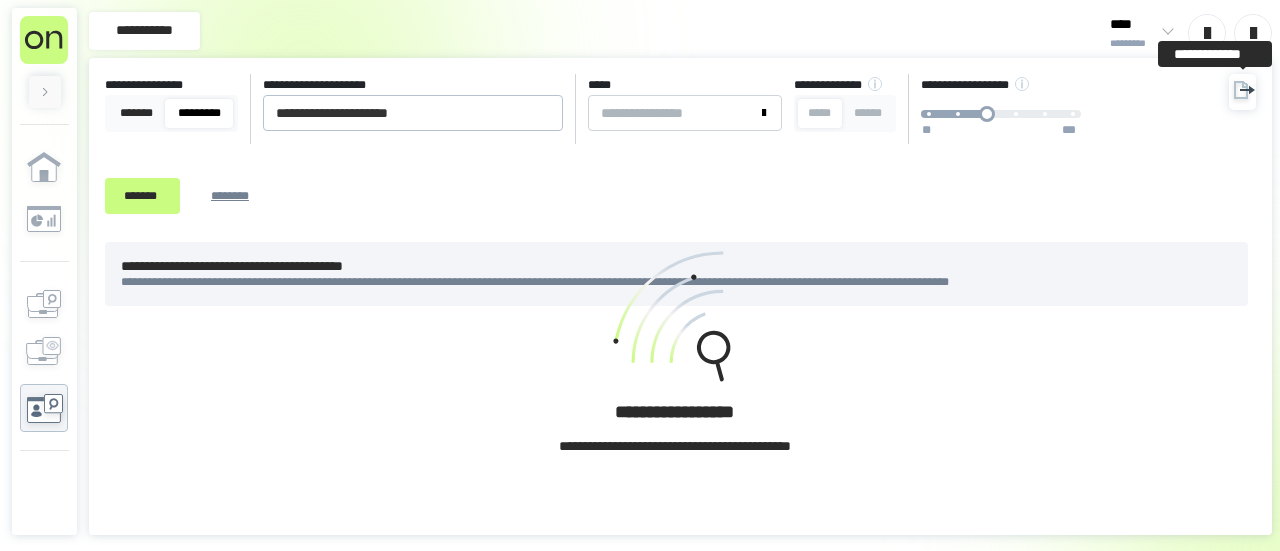 click 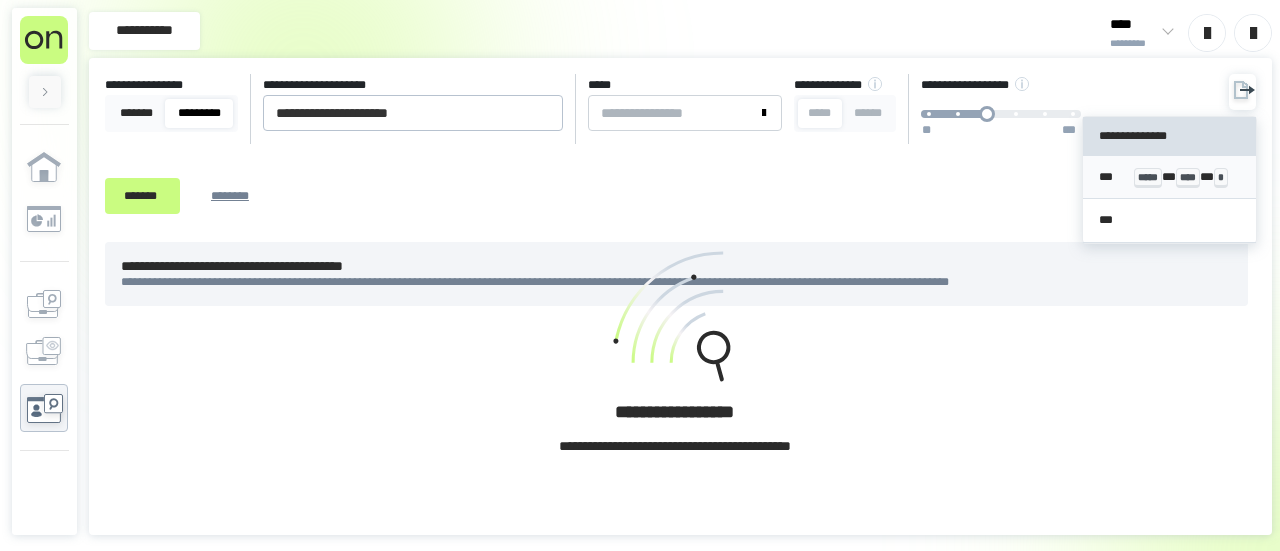 click on "*** ***** * **** *   *" at bounding box center [1169, 177] 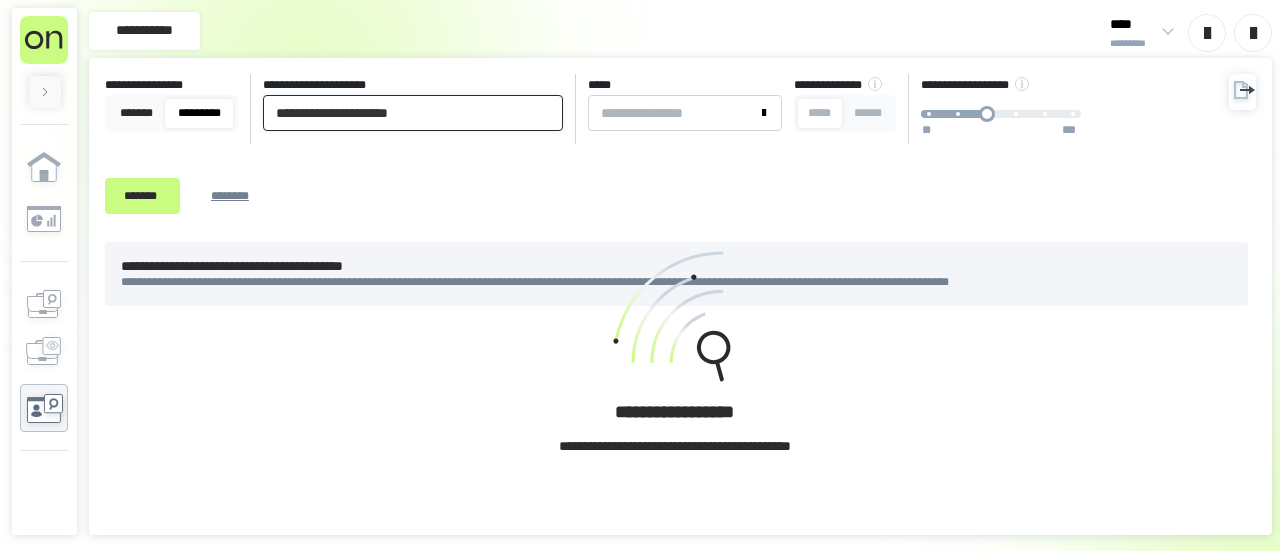 paste on "**" 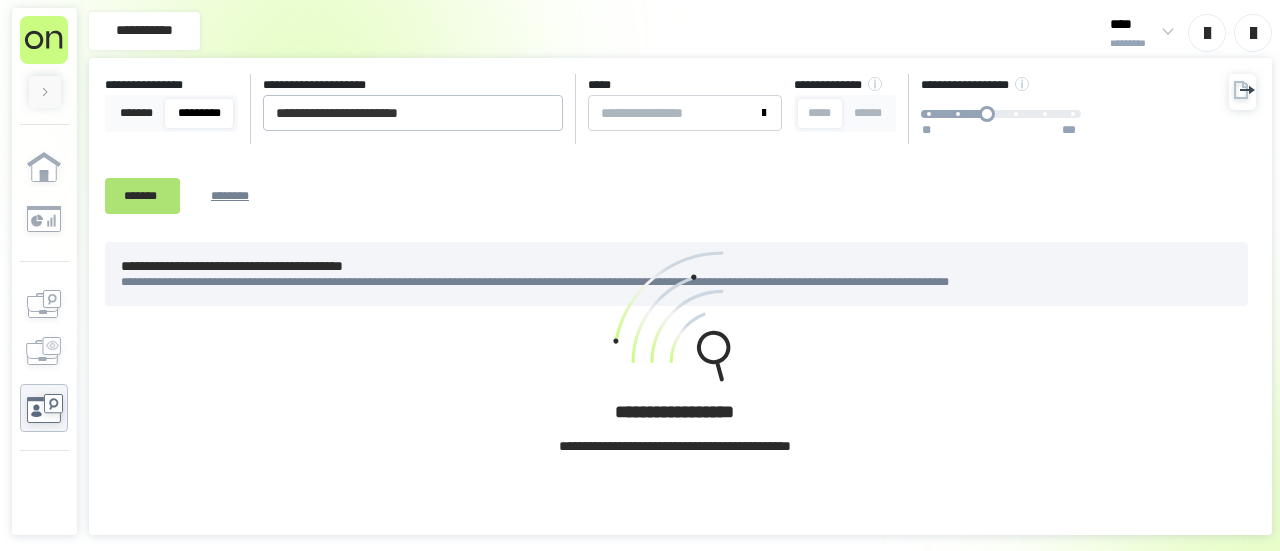 click on "*******" at bounding box center [142, 195] 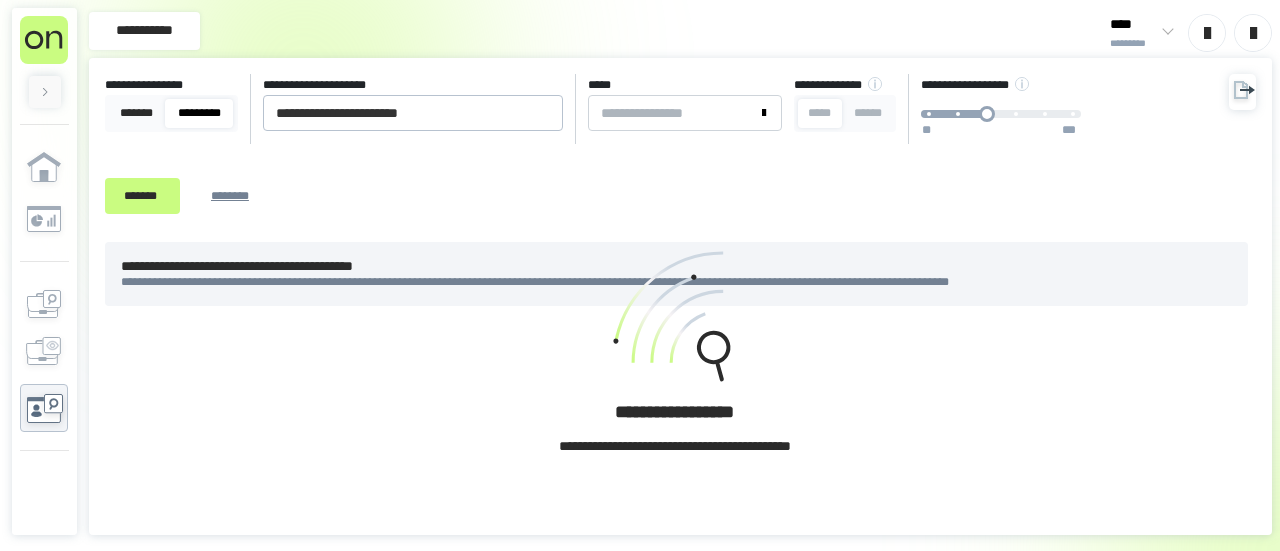 click 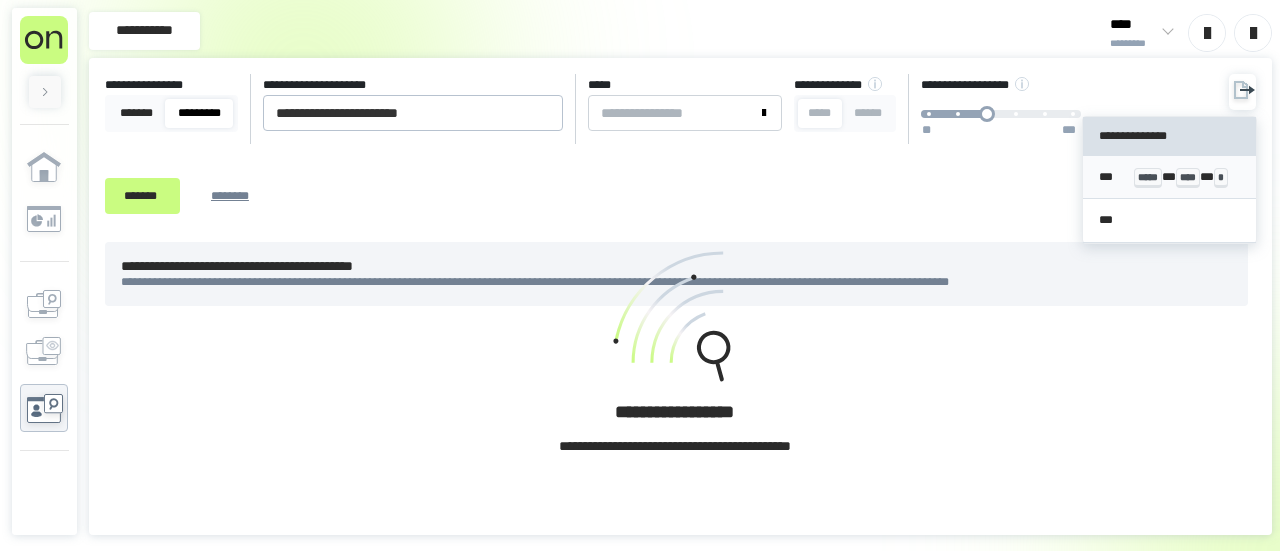 click on "*****" at bounding box center [1148, 178] 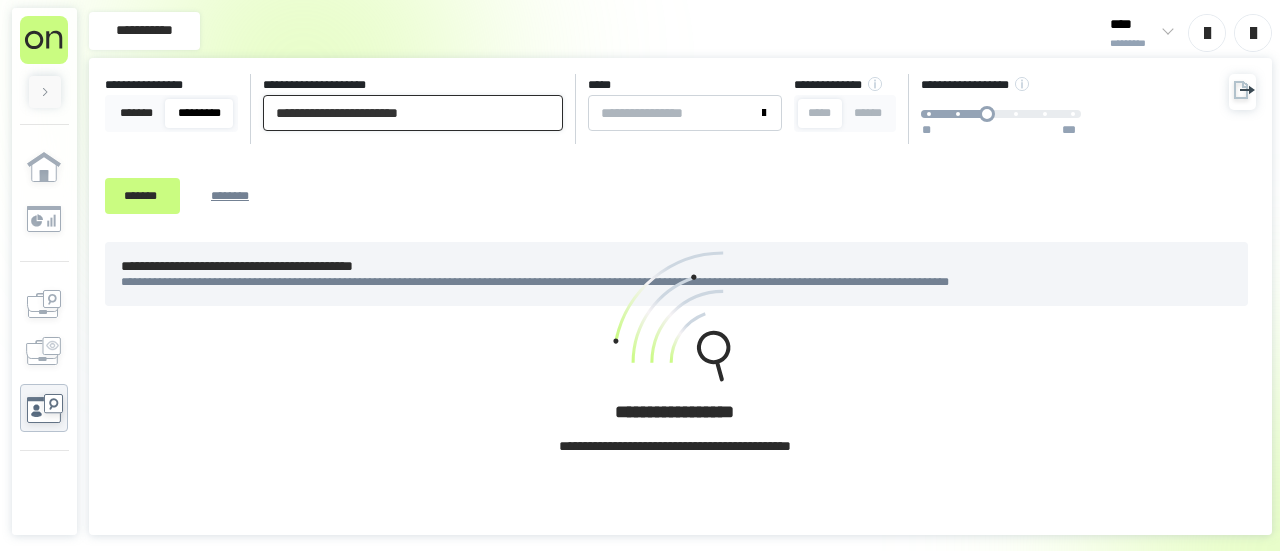 drag, startPoint x: 449, startPoint y: 106, endPoint x: 38, endPoint y: 68, distance: 412.75296 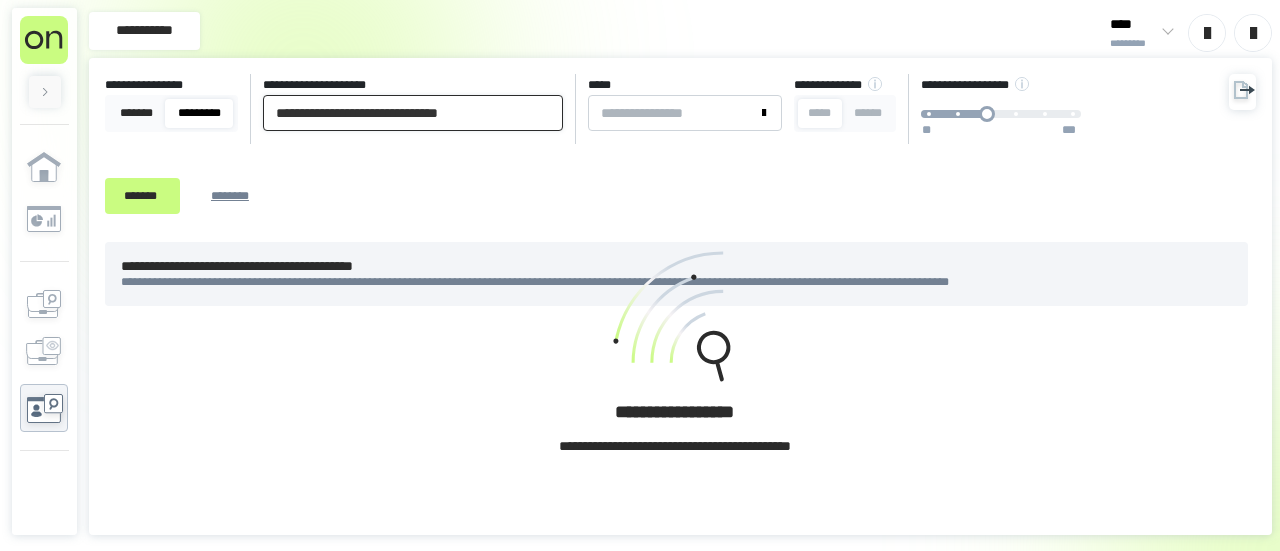 drag, startPoint x: 307, startPoint y: 114, endPoint x: 131, endPoint y: 85, distance: 178.3732 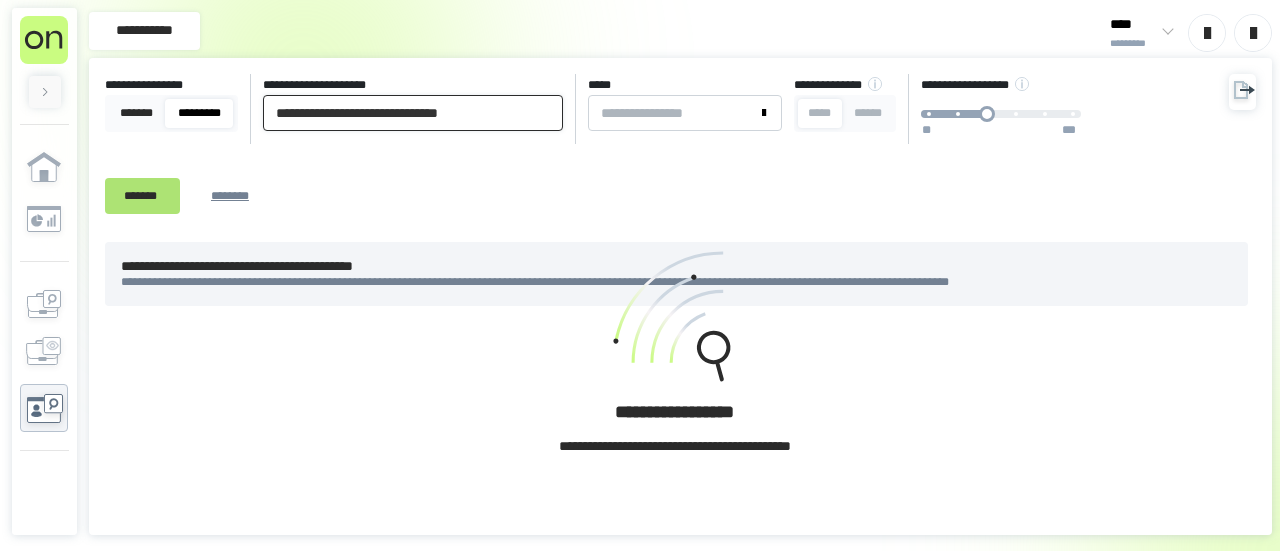 type on "**********" 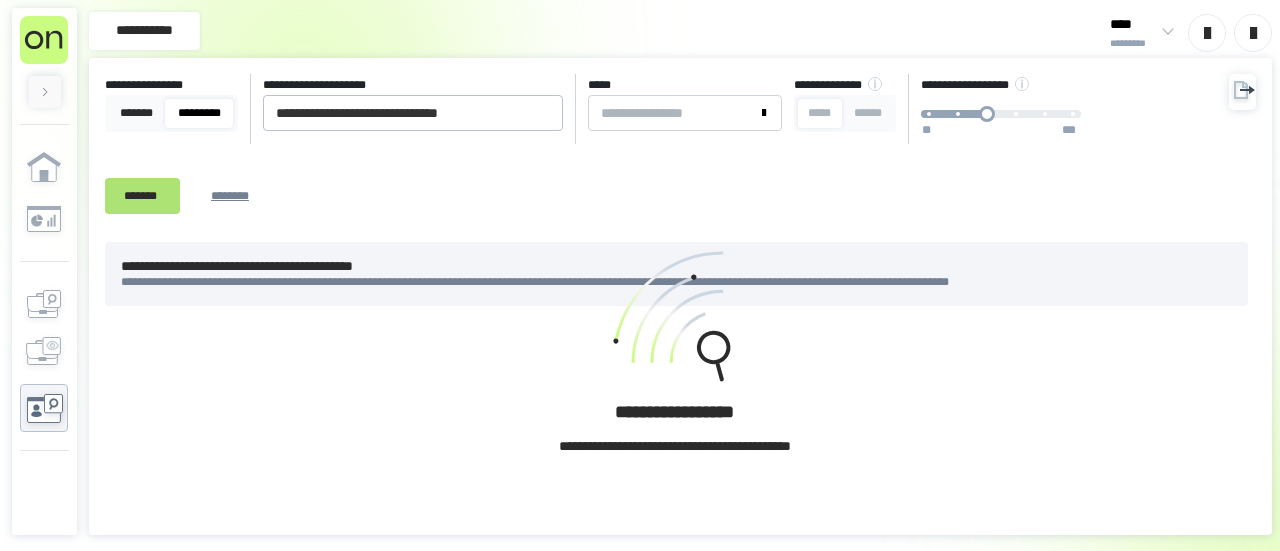 click on "*******" at bounding box center [142, 195] 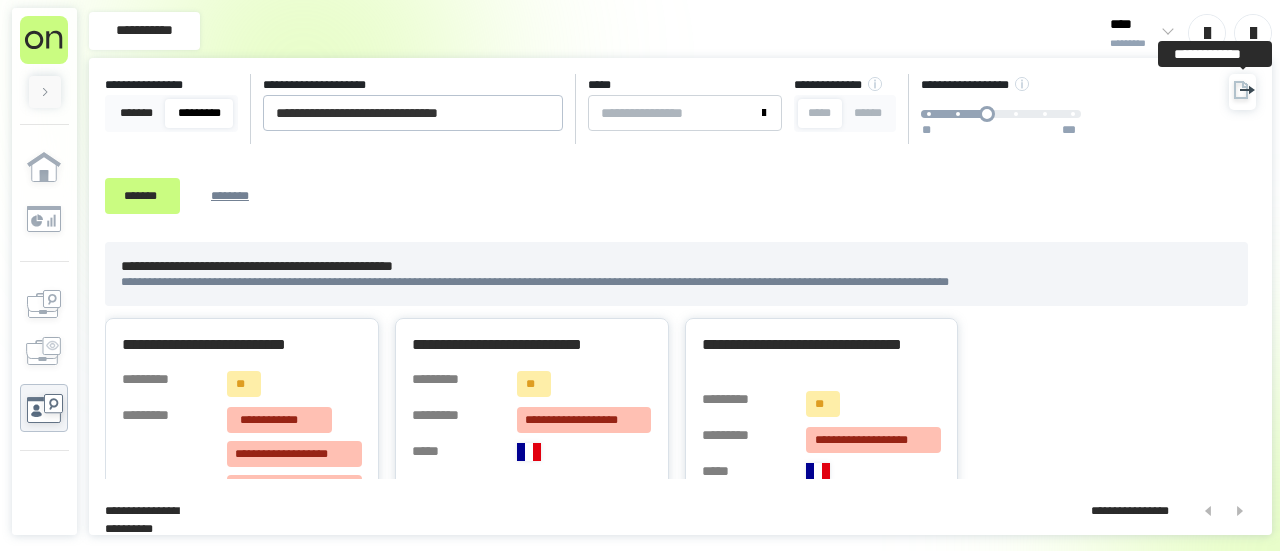 click 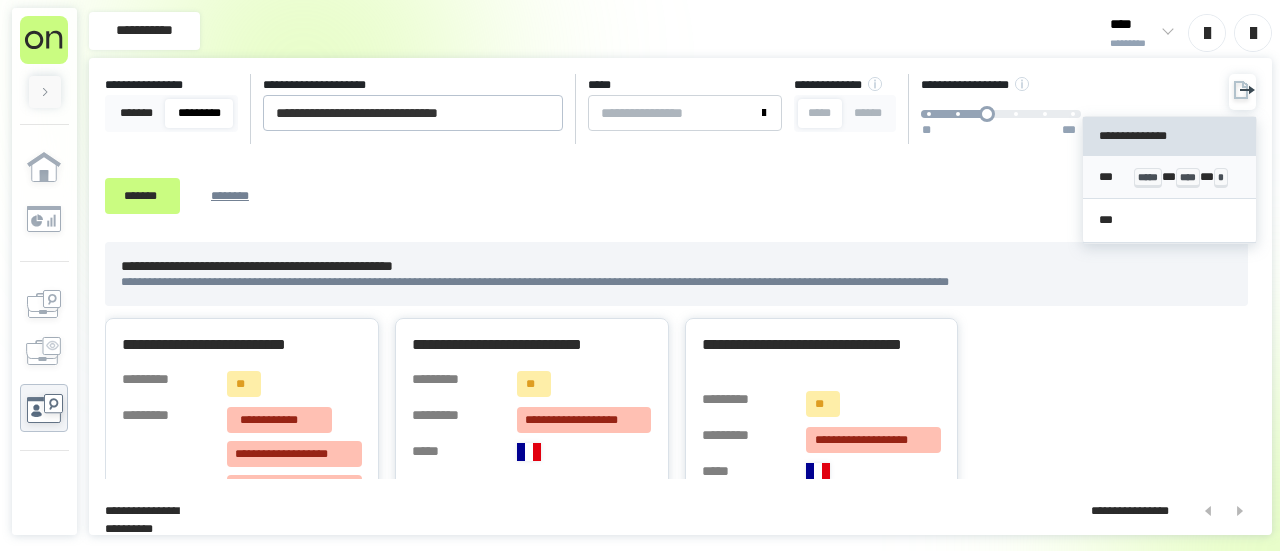 click on "*****" at bounding box center (1148, 178) 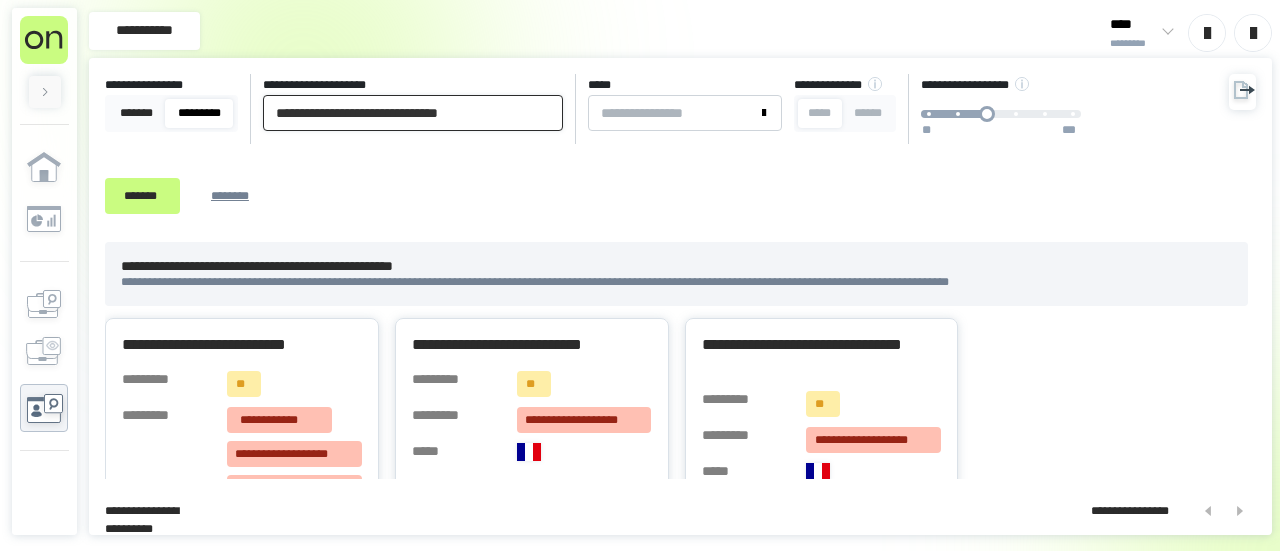 drag, startPoint x: 228, startPoint y: 65, endPoint x: 0, endPoint y: 13, distance: 233.85466 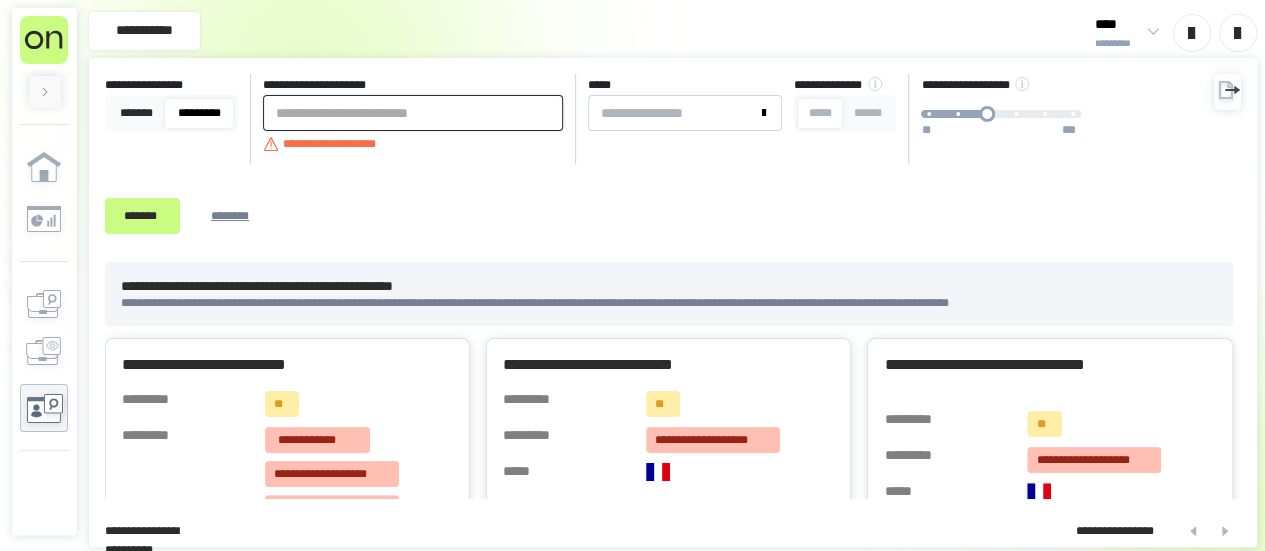 paste on "**********" 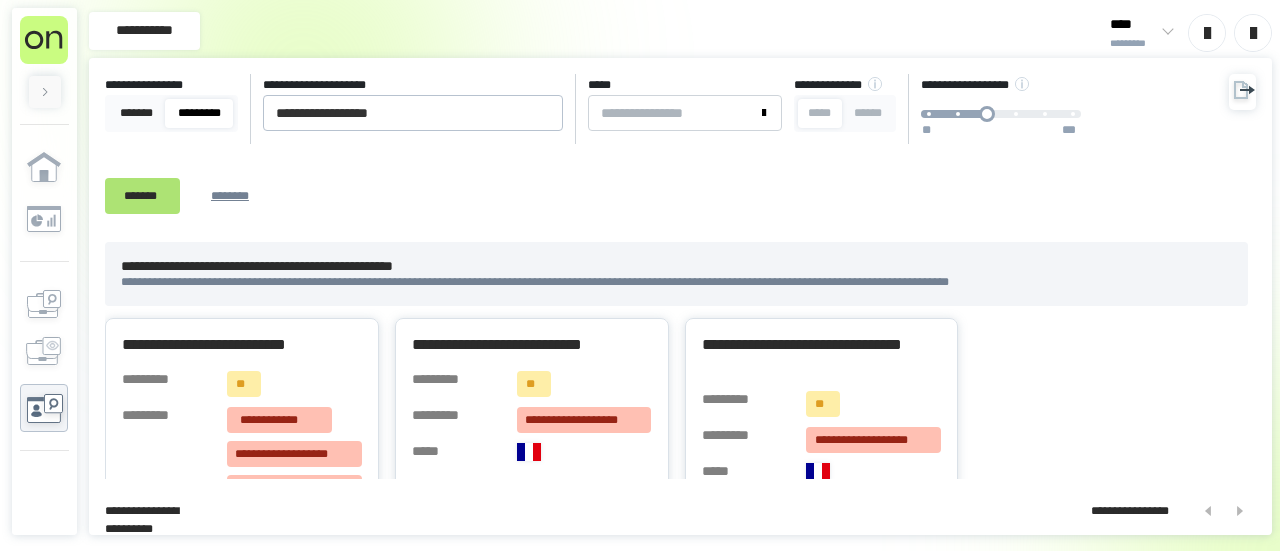 click on "*******" at bounding box center (142, 195) 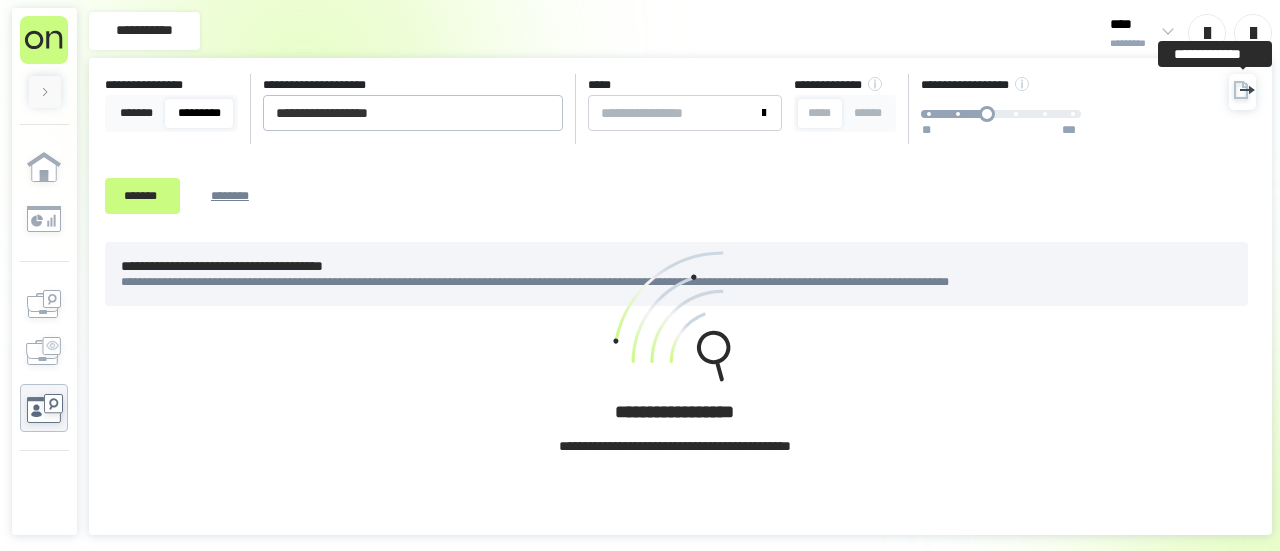 click 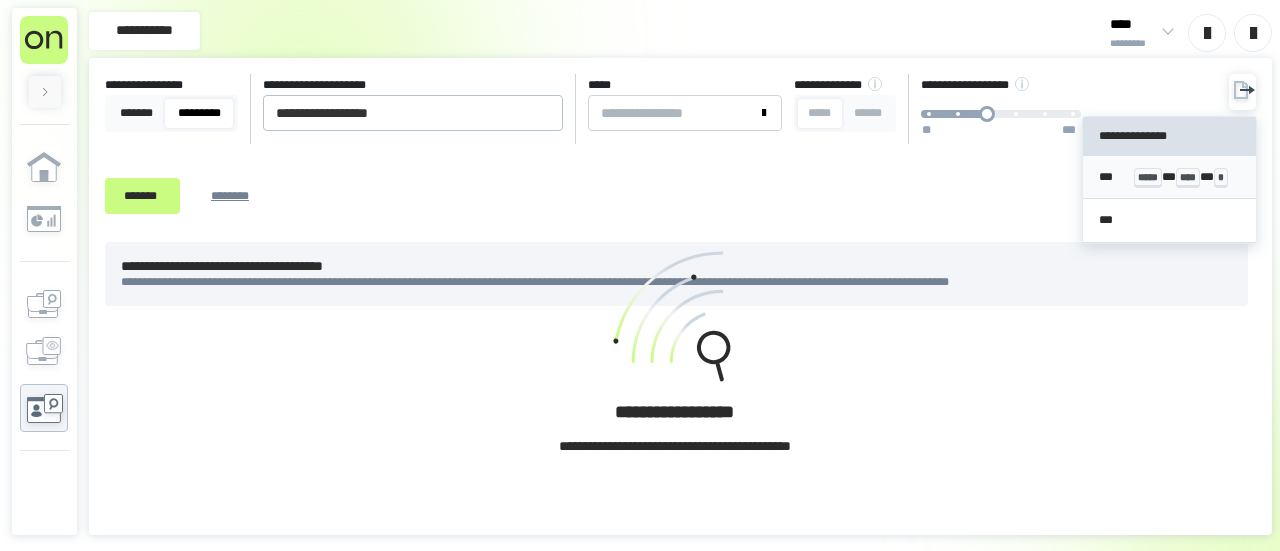 click on "*** ***** * **** *   *" at bounding box center [1169, 177] 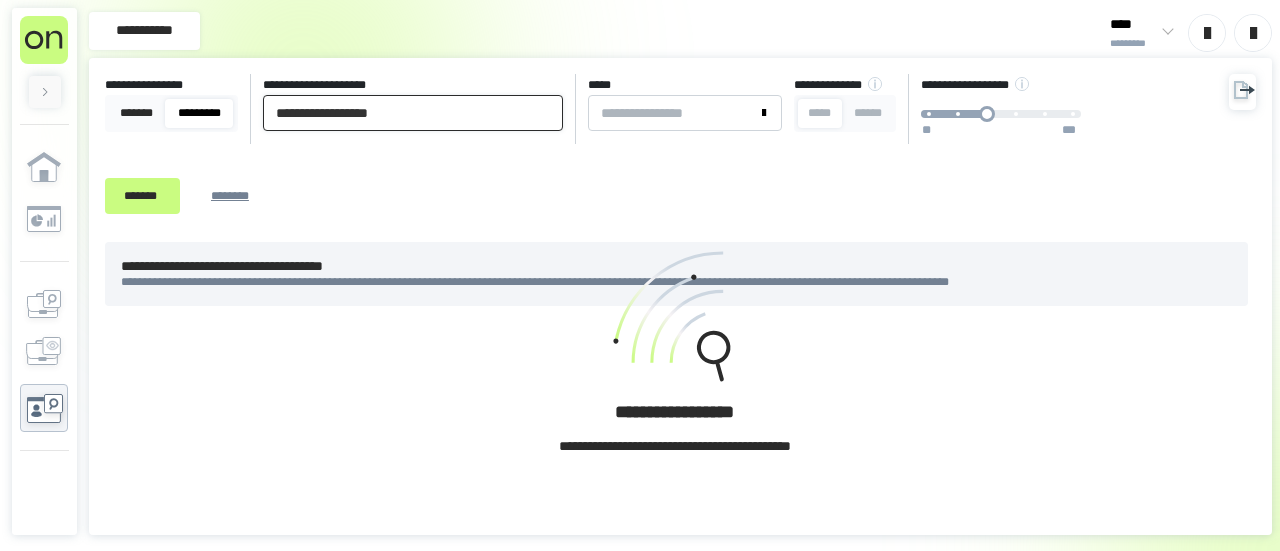 drag, startPoint x: 78, startPoint y: 76, endPoint x: 64, endPoint y: 111, distance: 37.696156 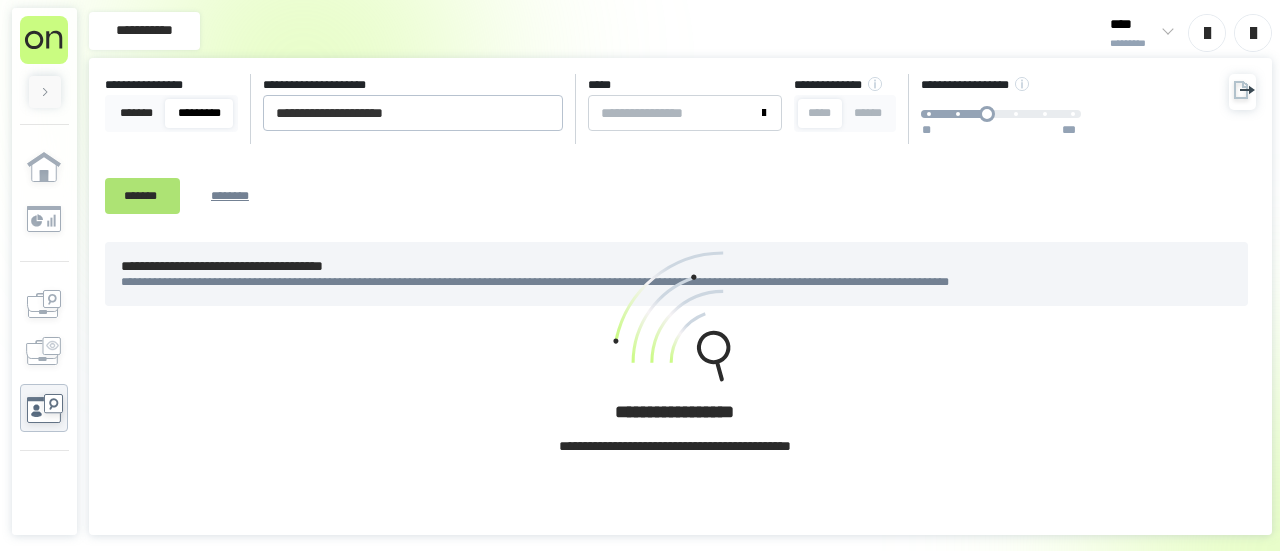 click on "*******" at bounding box center (142, 195) 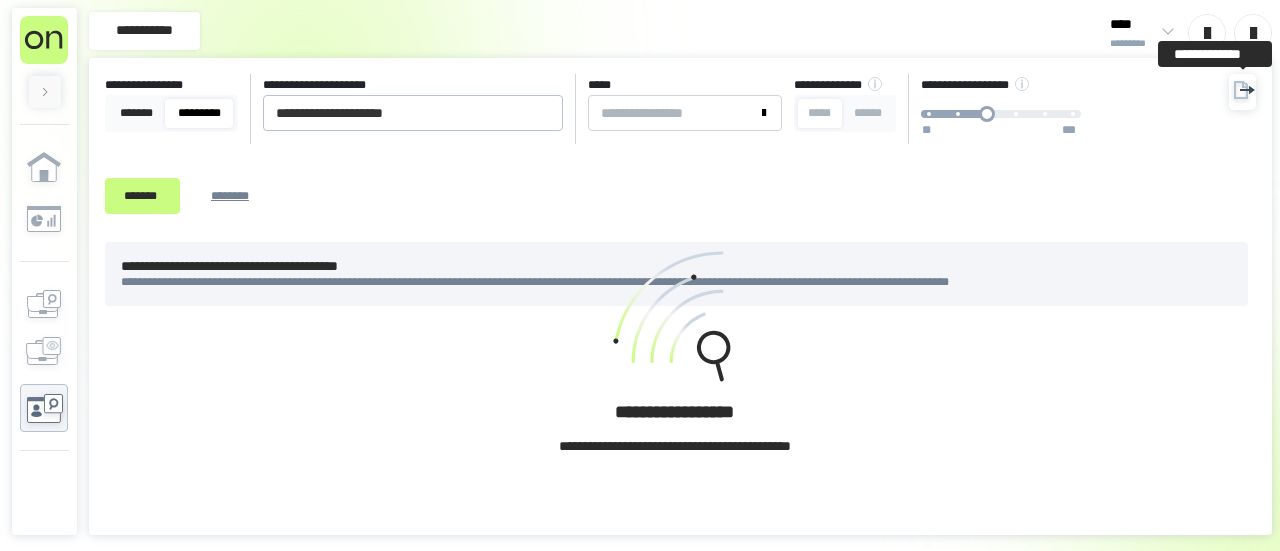 click 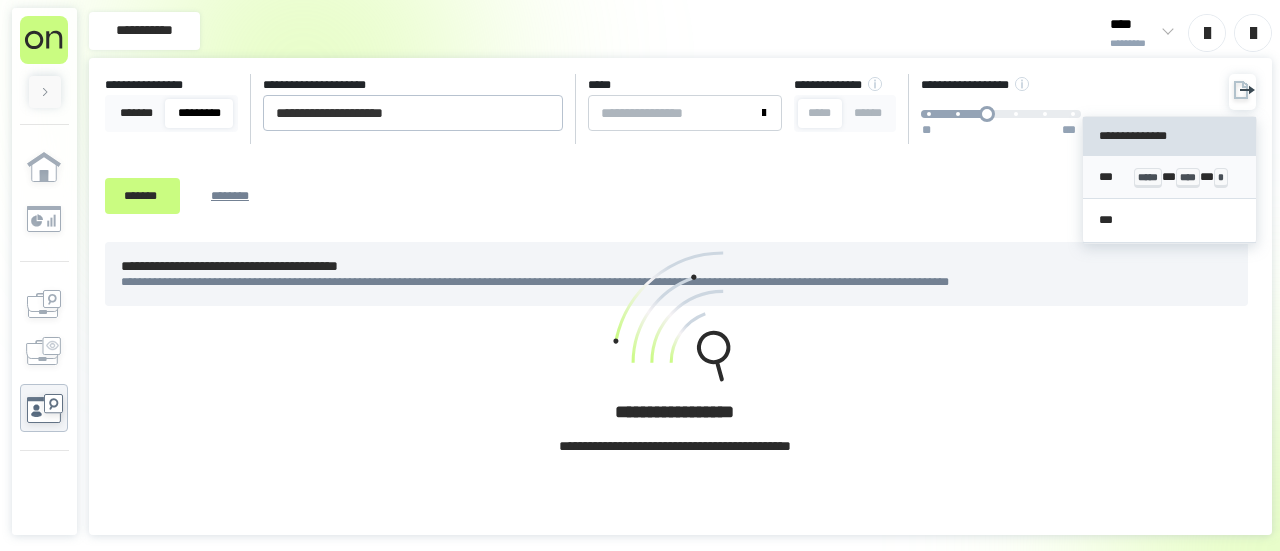click on "*****" at bounding box center (1148, 178) 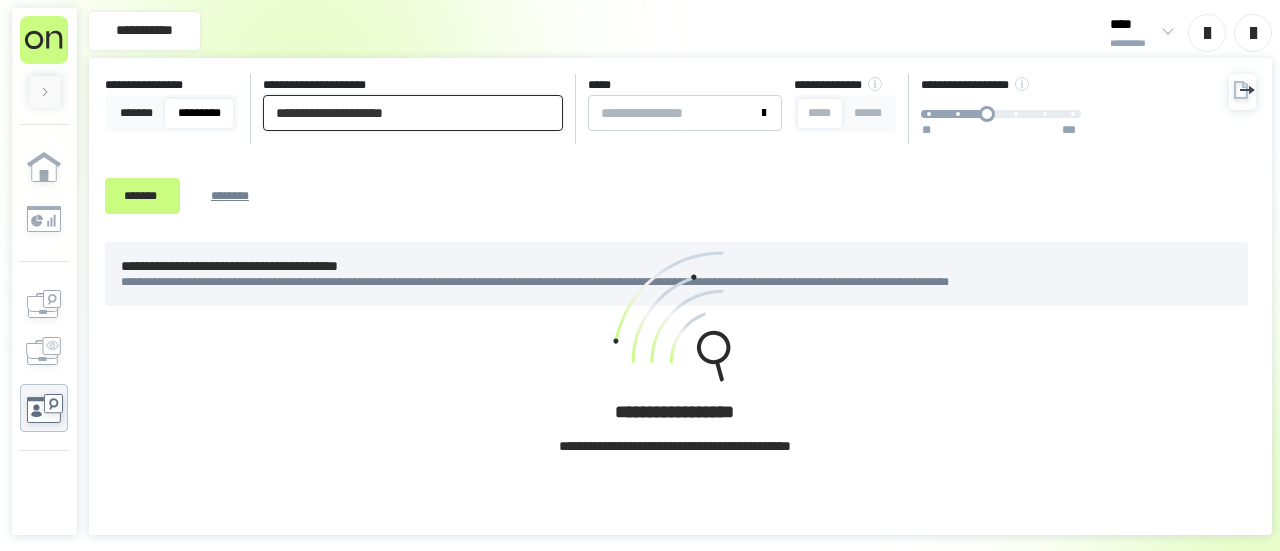 drag, startPoint x: 440, startPoint y: 115, endPoint x: 13, endPoint y: 47, distance: 432.3806 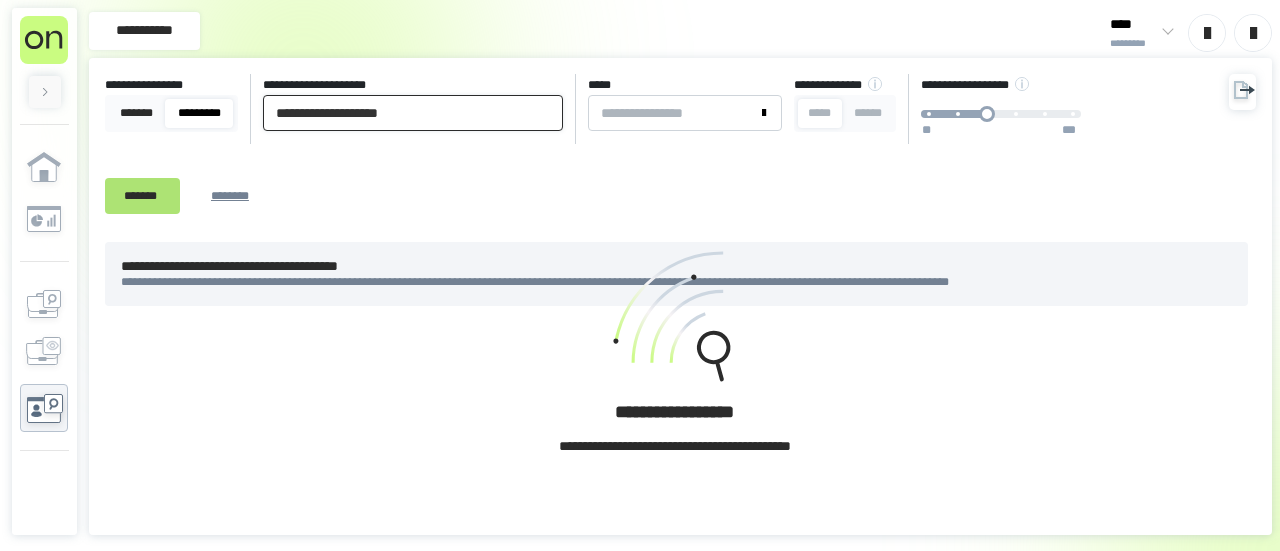 type on "**********" 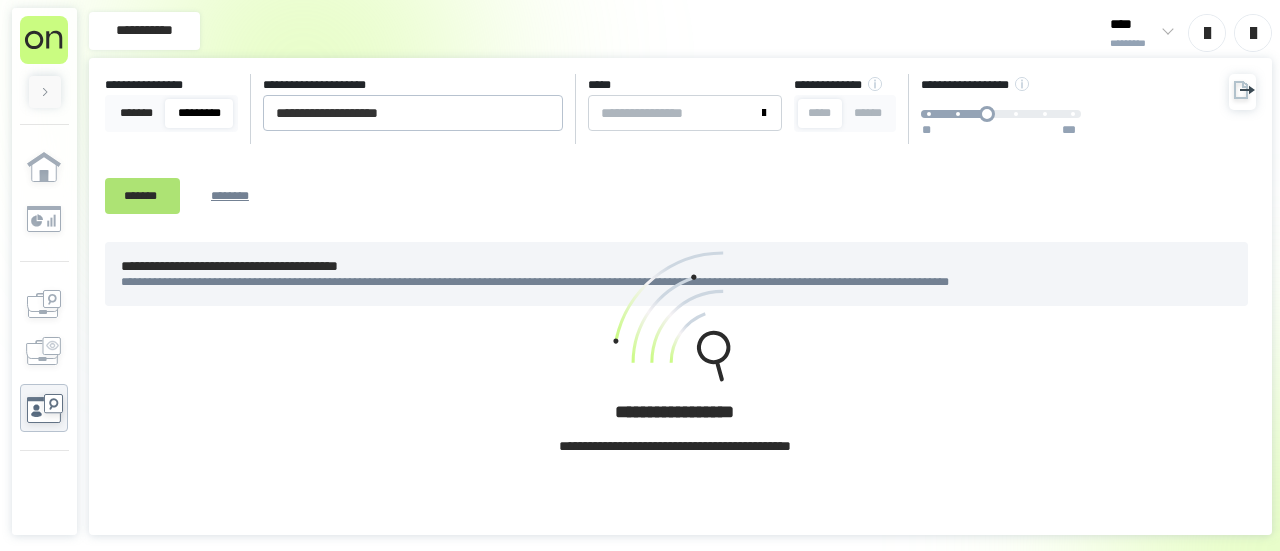click on "*******" at bounding box center (142, 195) 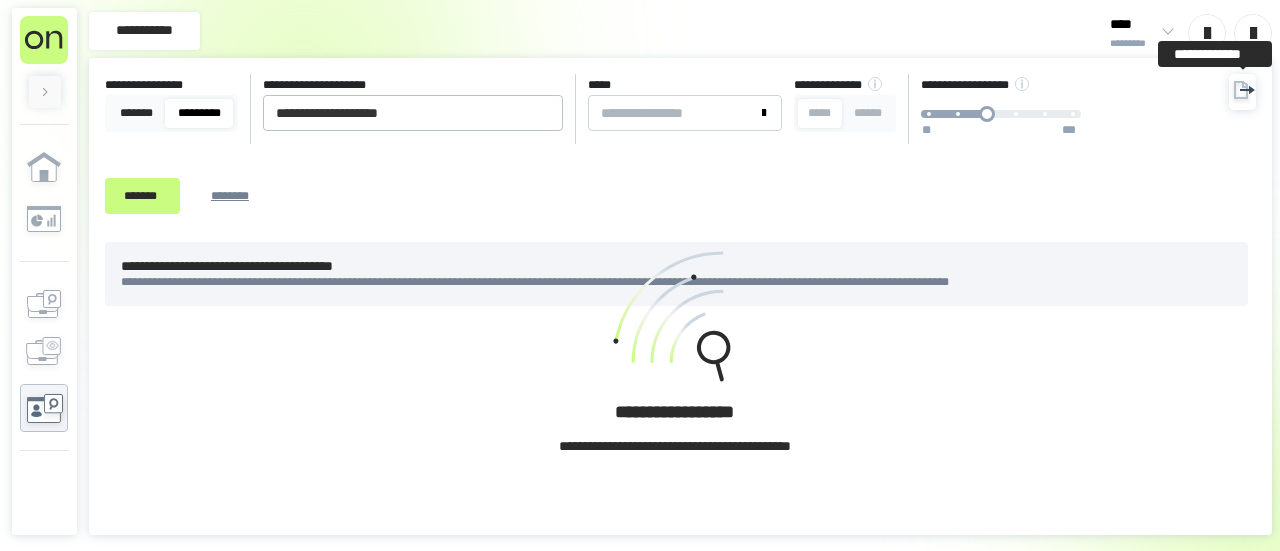 click 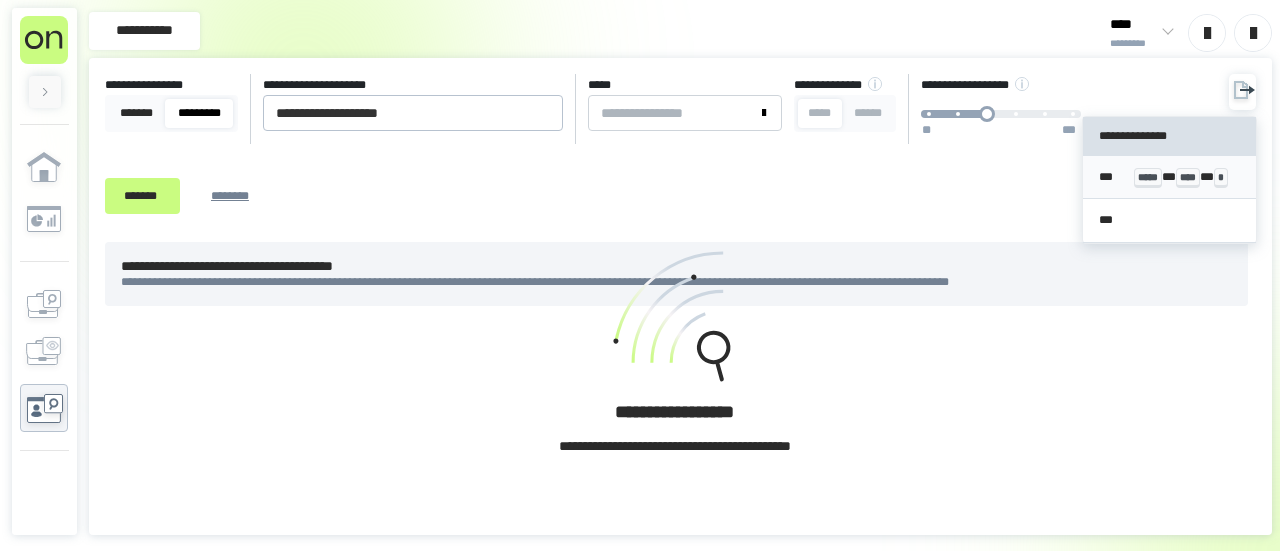 click on "*****" at bounding box center [1148, 178] 